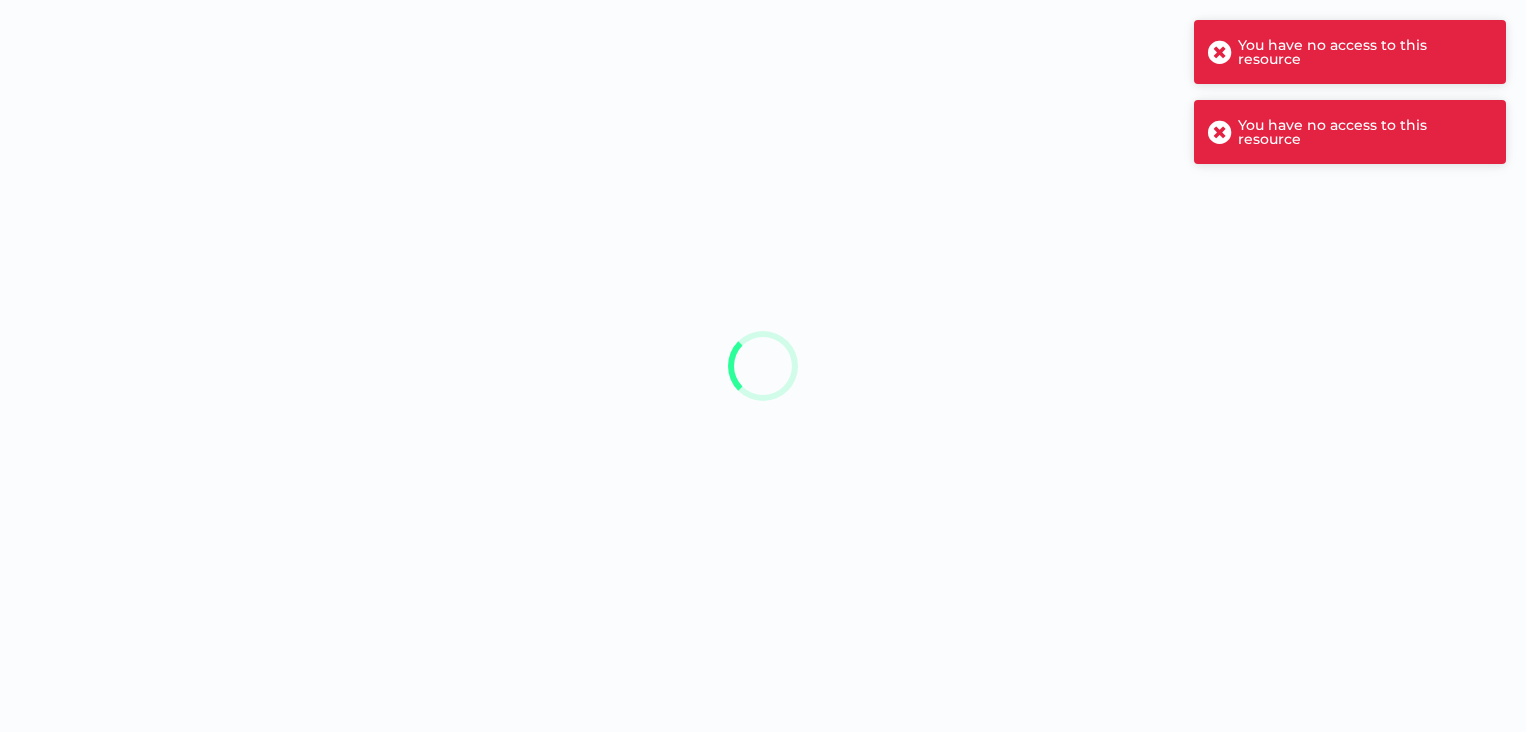 scroll, scrollTop: 0, scrollLeft: 0, axis: both 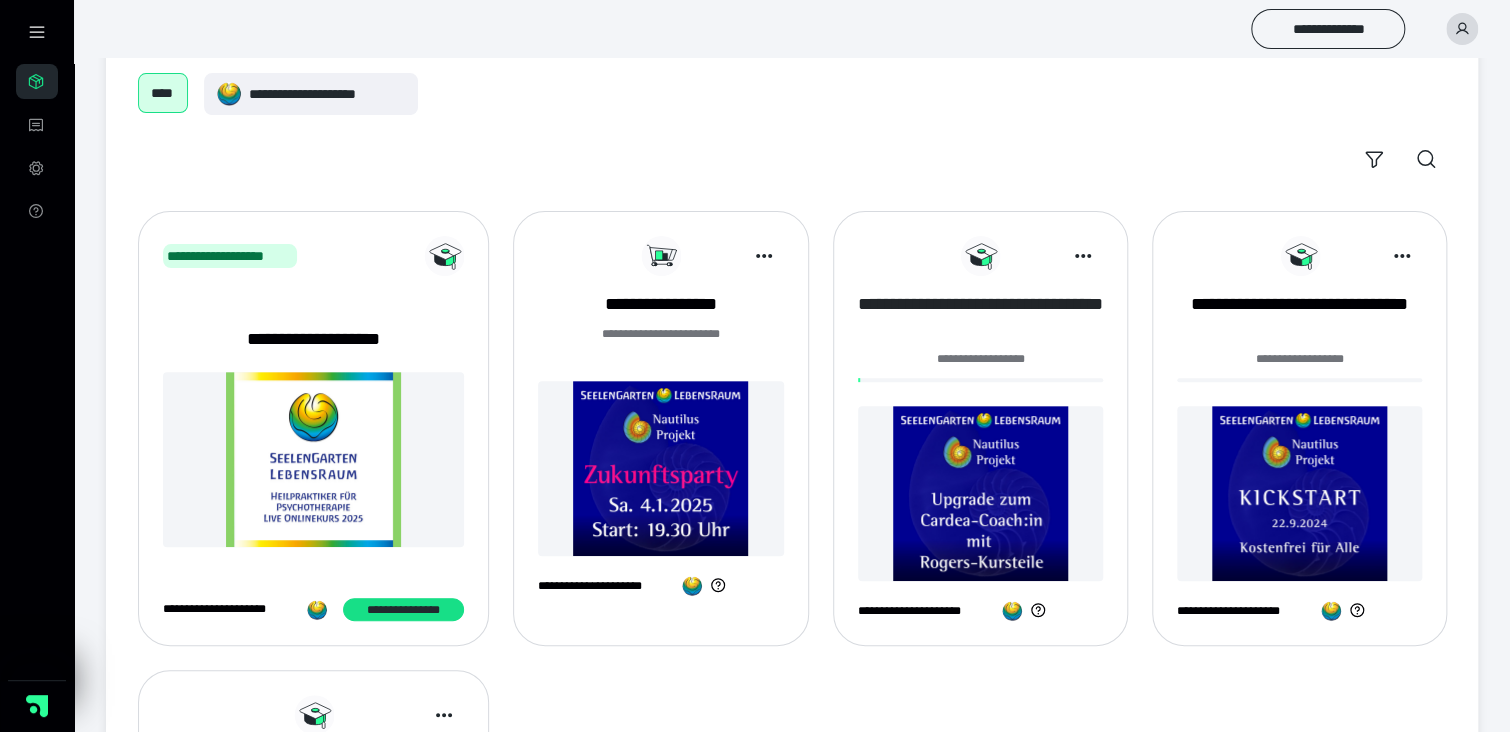 click on "**********" at bounding box center [980, 317] 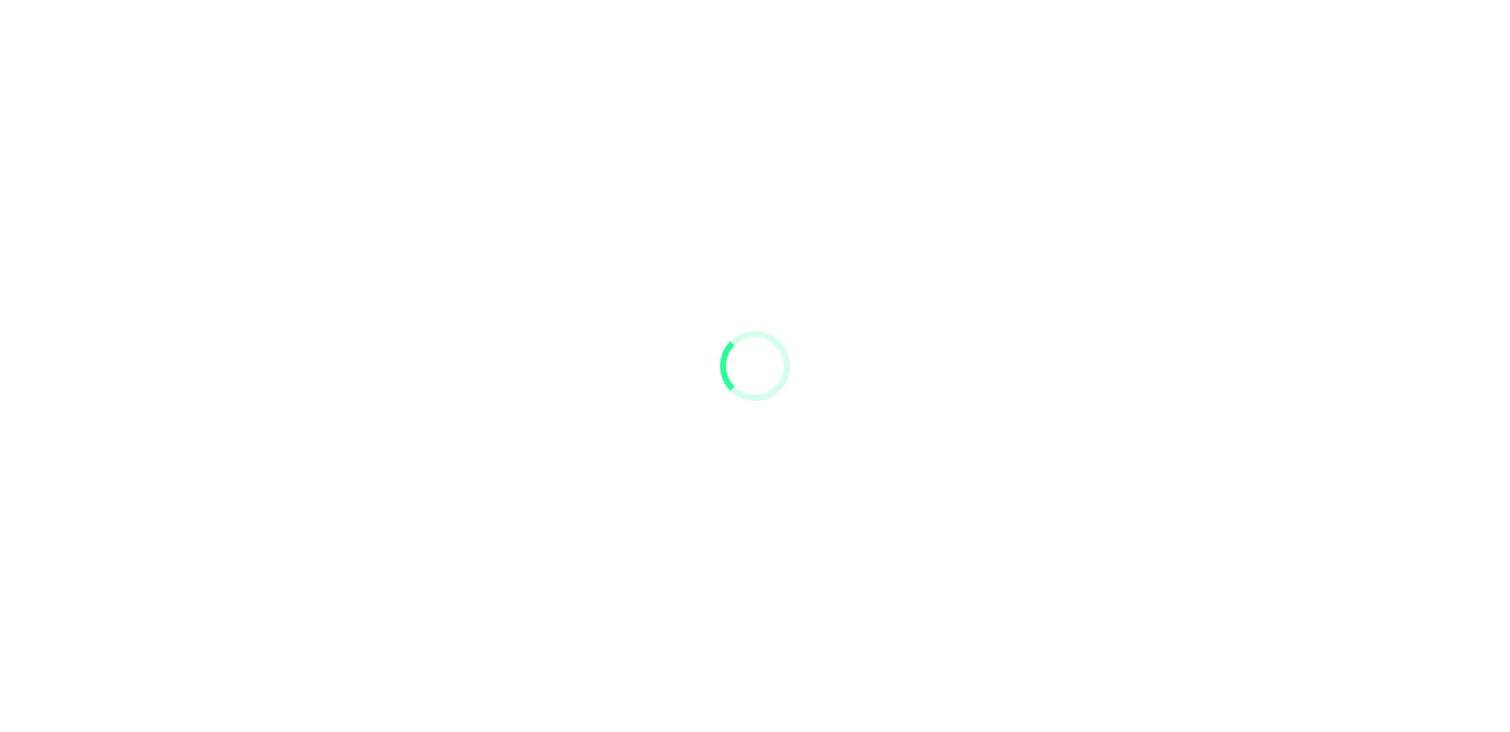 scroll, scrollTop: 0, scrollLeft: 0, axis: both 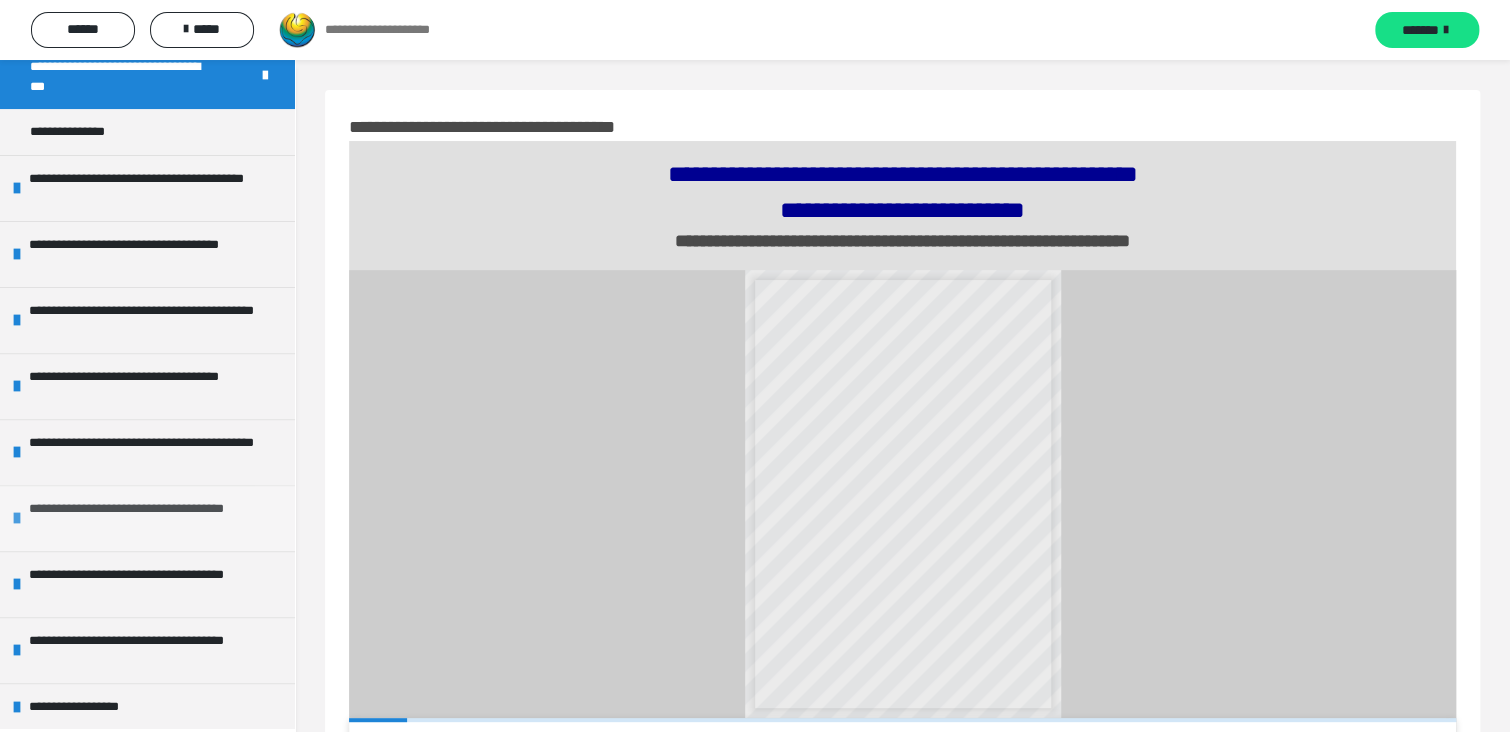 click on "**********" at bounding box center [147, 518] 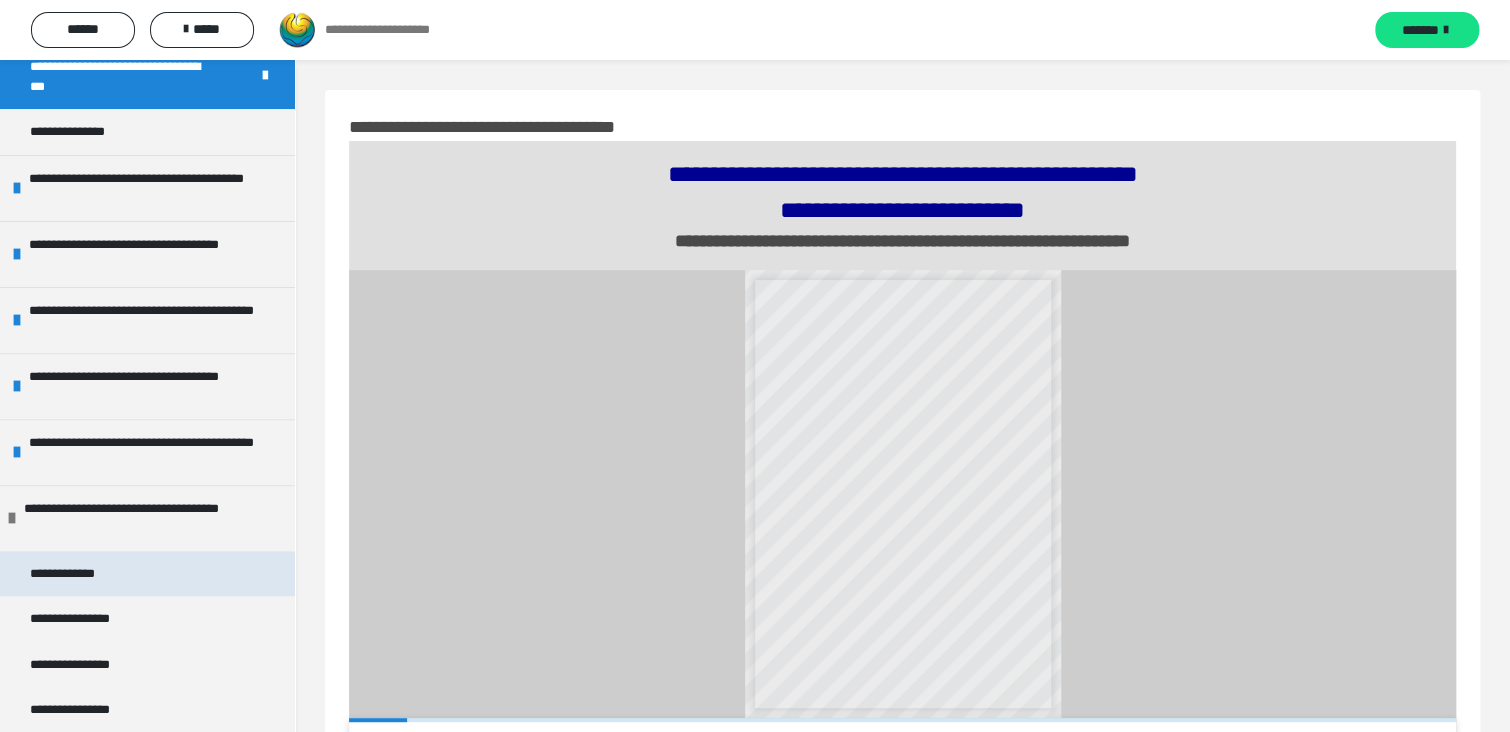 click on "**********" at bounding box center (75, 574) 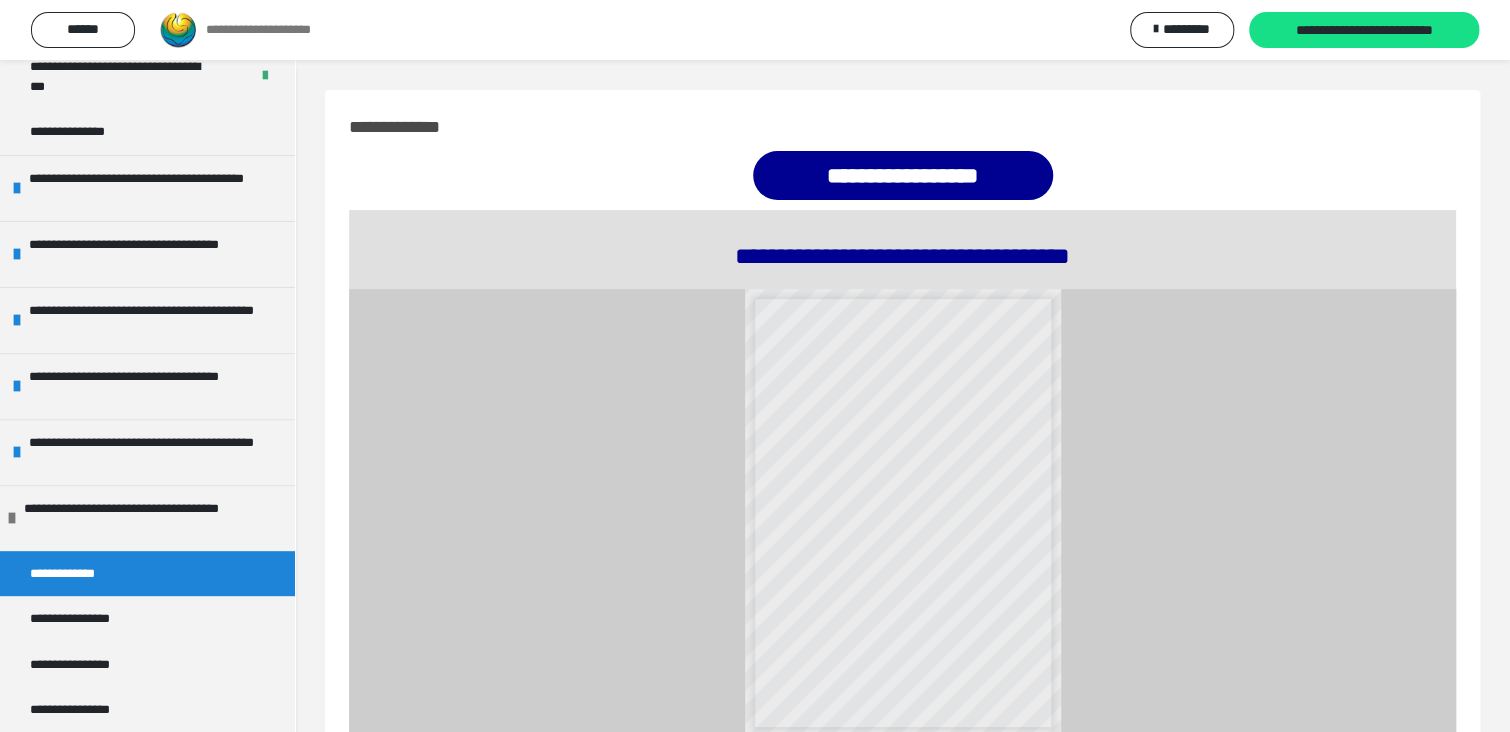 scroll, scrollTop: 111, scrollLeft: 0, axis: vertical 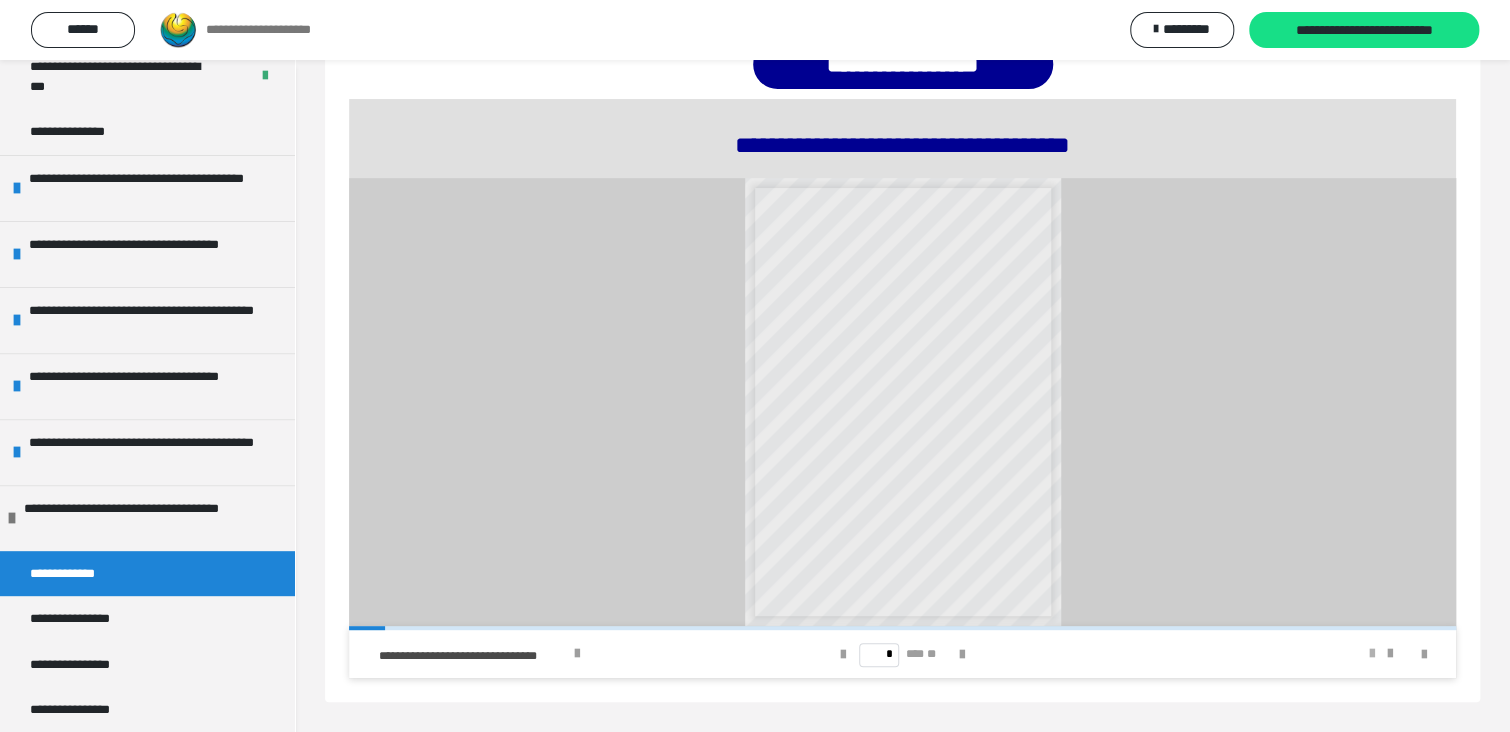 click at bounding box center (1372, 654) 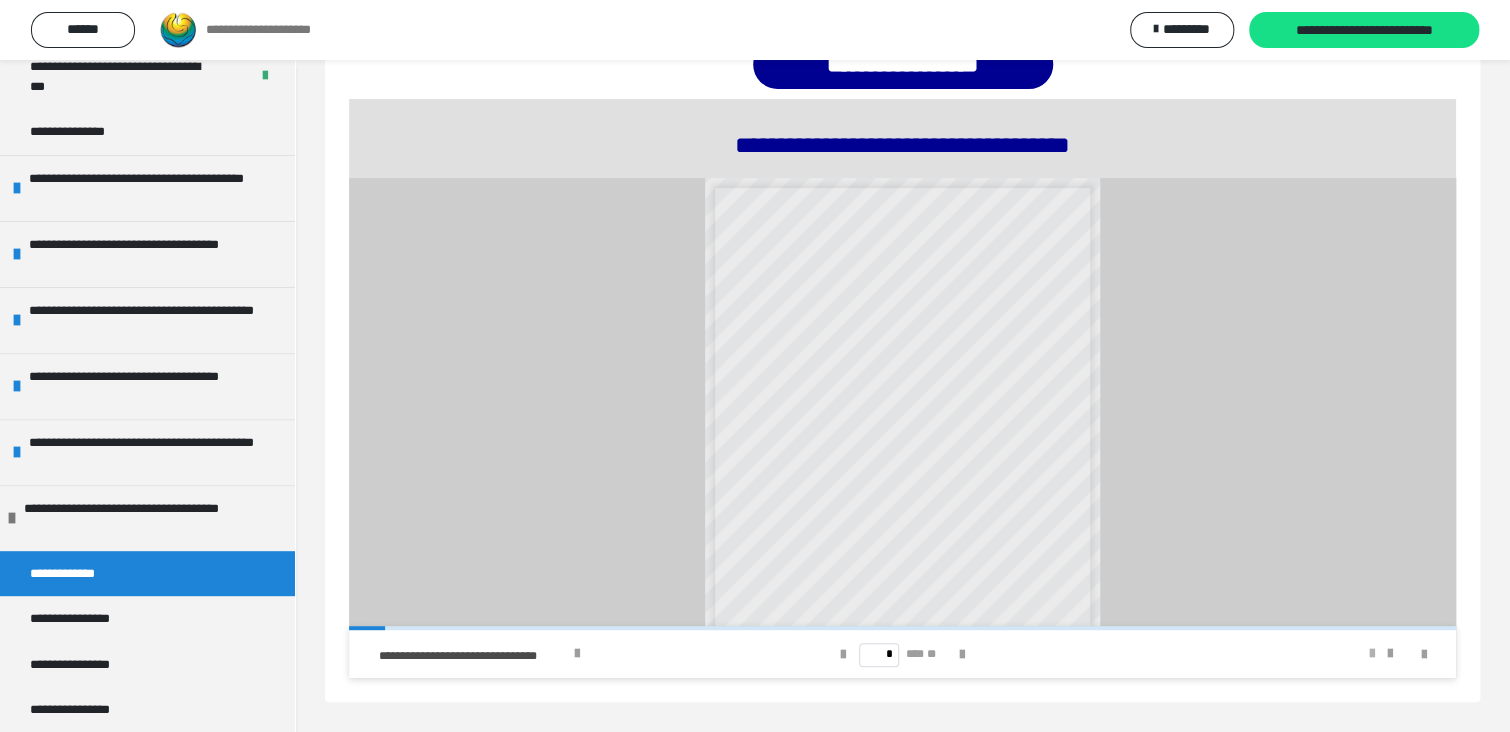 click at bounding box center (1372, 654) 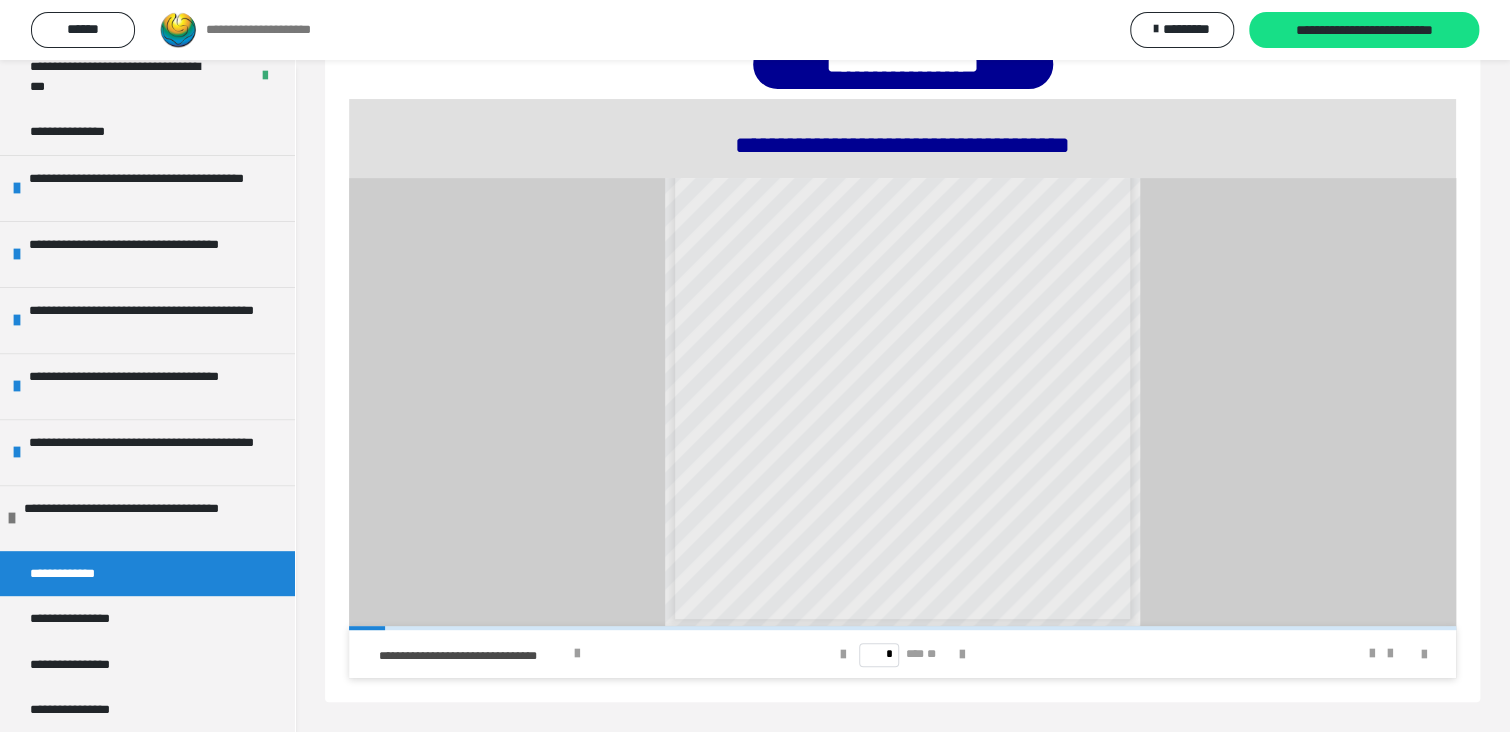 scroll, scrollTop: 224, scrollLeft: 0, axis: vertical 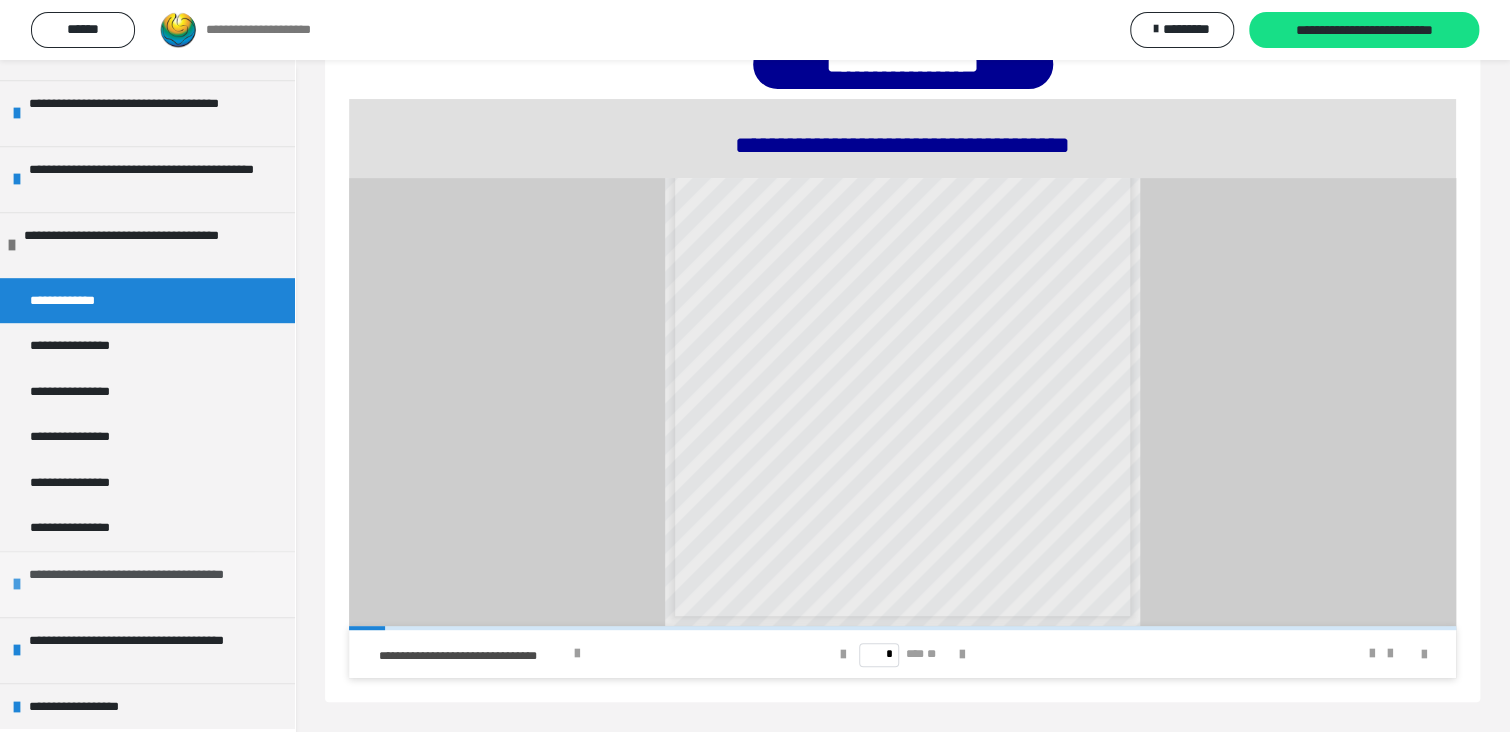 click on "**********" at bounding box center (147, 584) 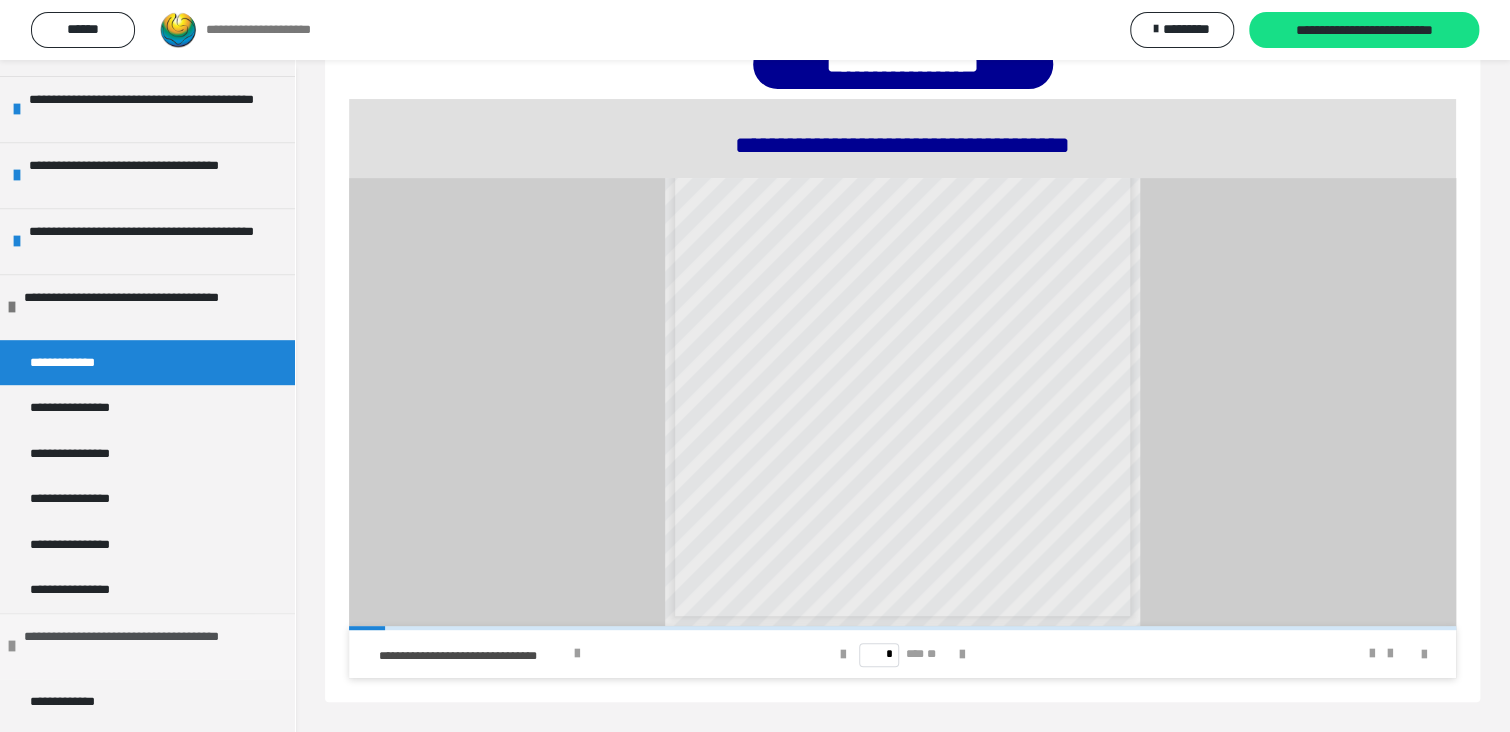 scroll, scrollTop: 366, scrollLeft: 0, axis: vertical 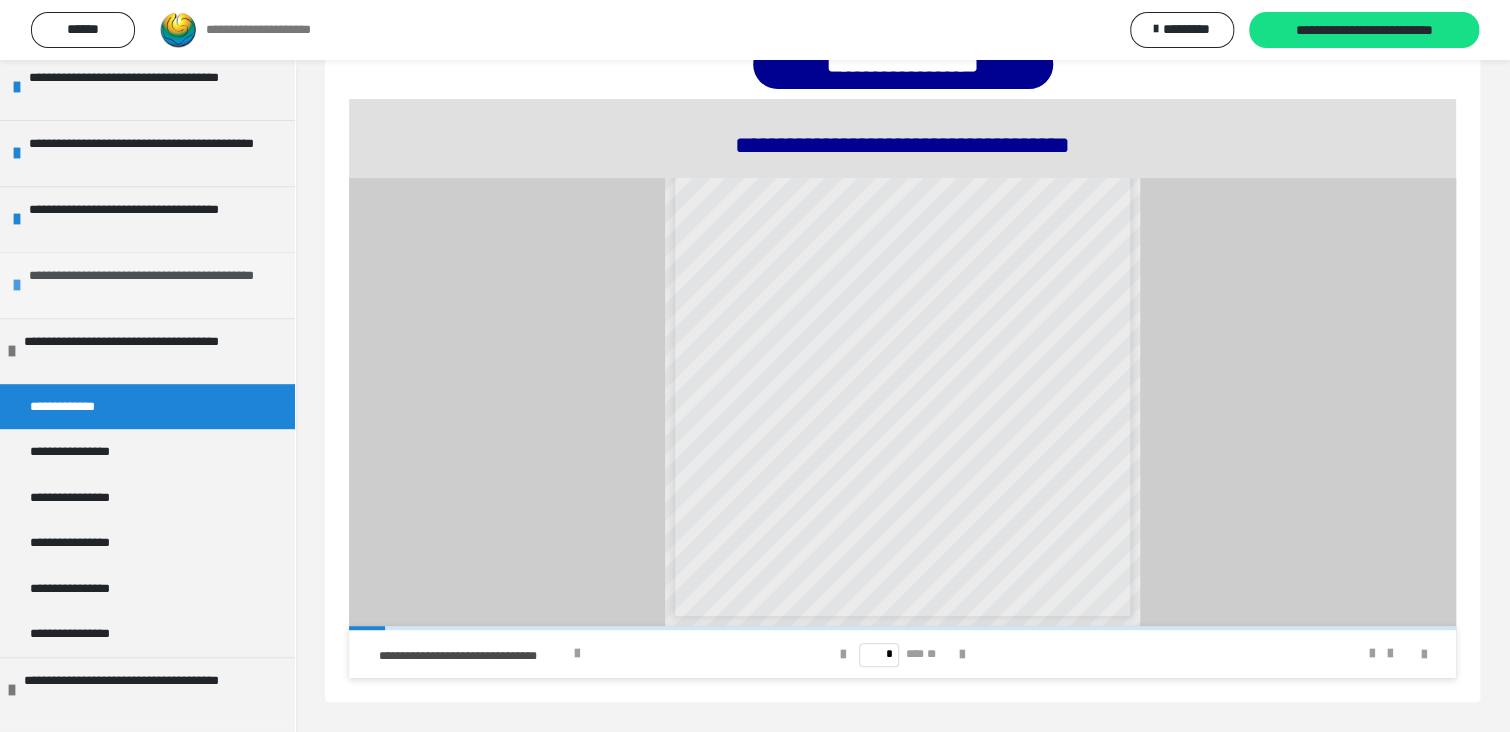 click at bounding box center [17, 285] 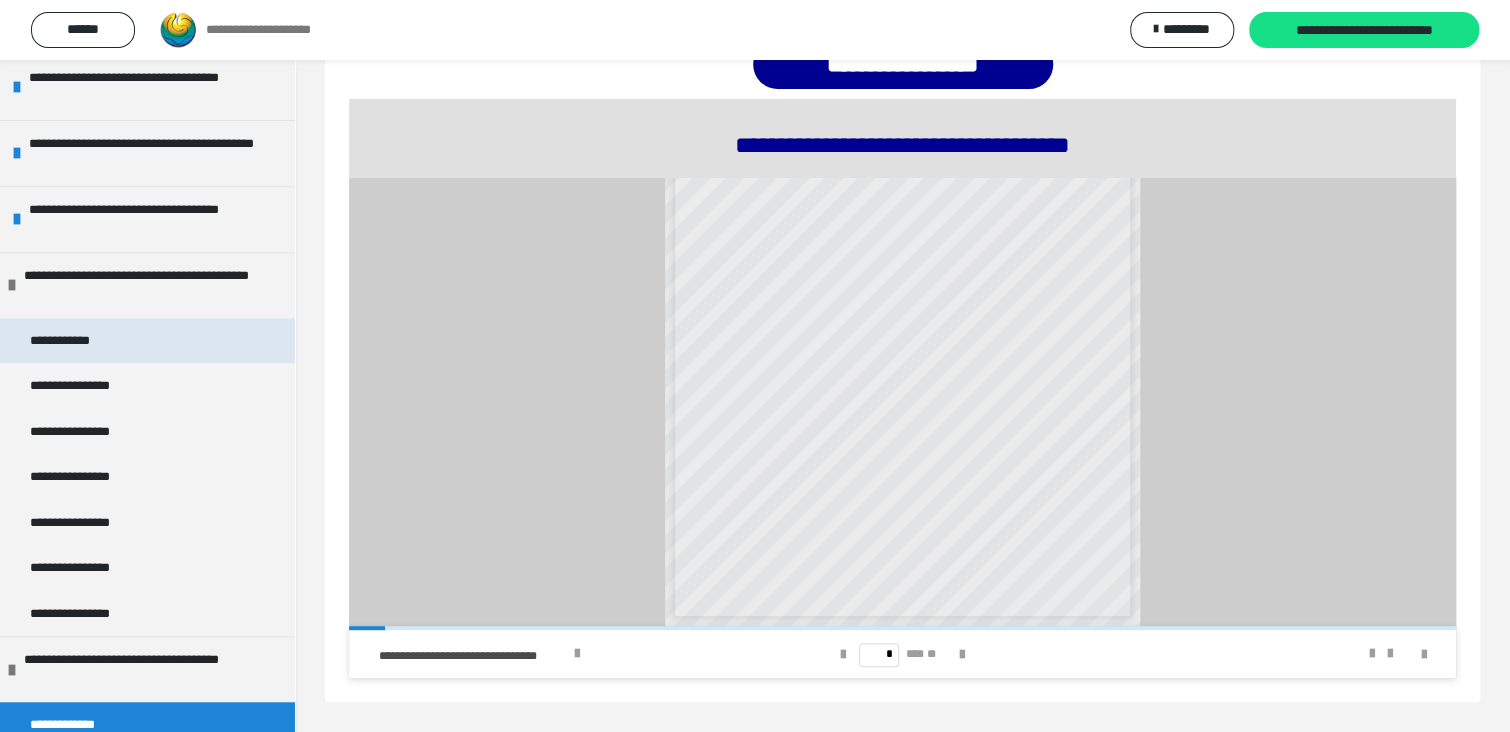 click on "**********" at bounding box center [74, 341] 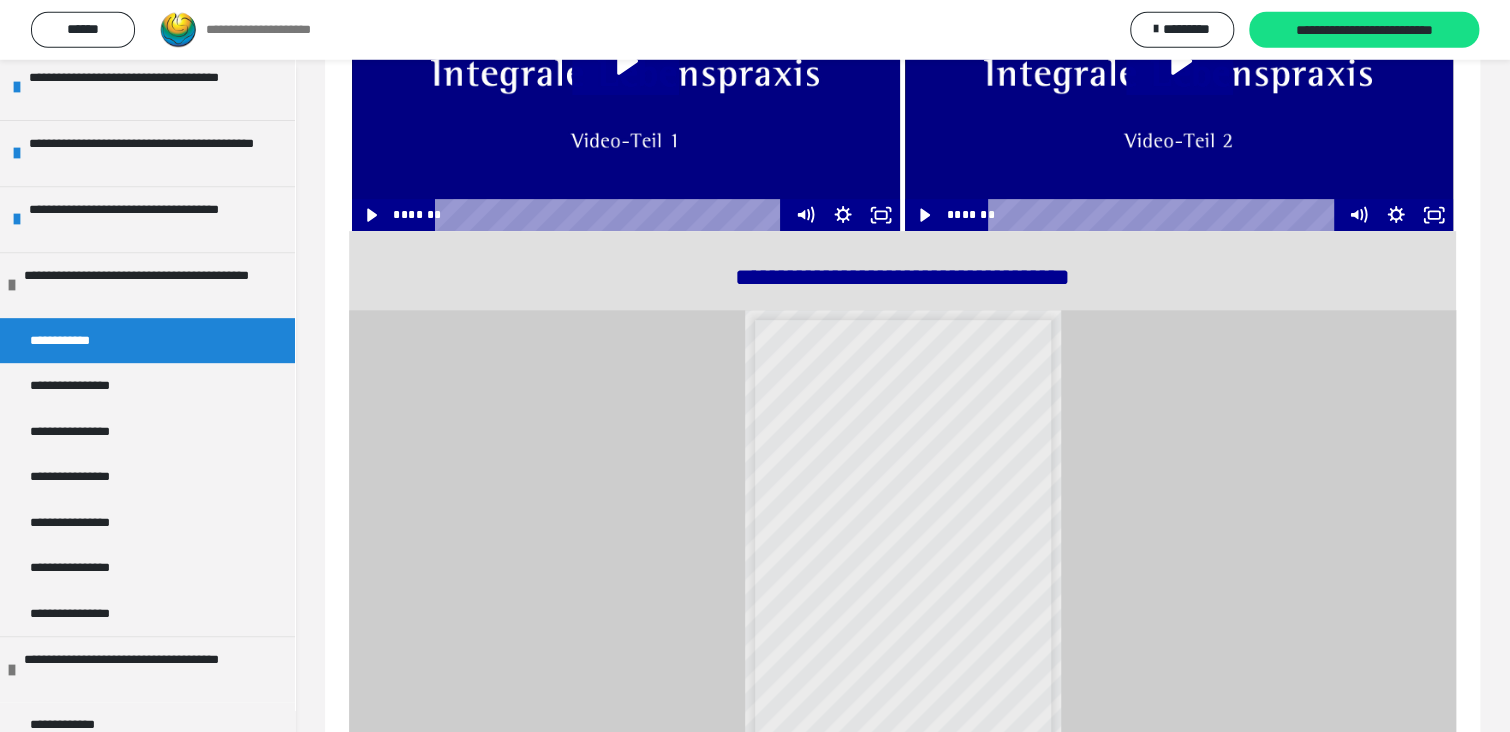 scroll, scrollTop: 350, scrollLeft: 0, axis: vertical 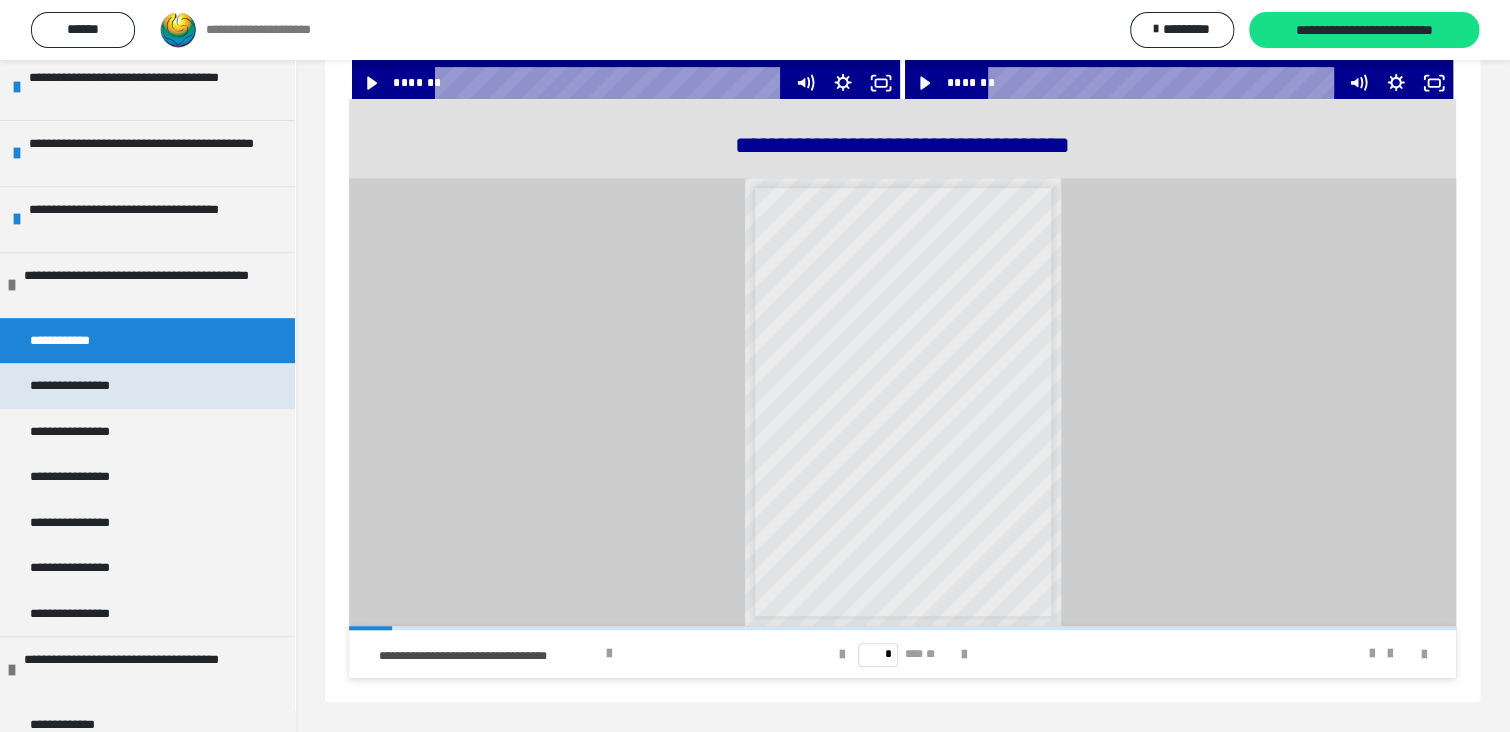 click on "**********" at bounding box center [89, 386] 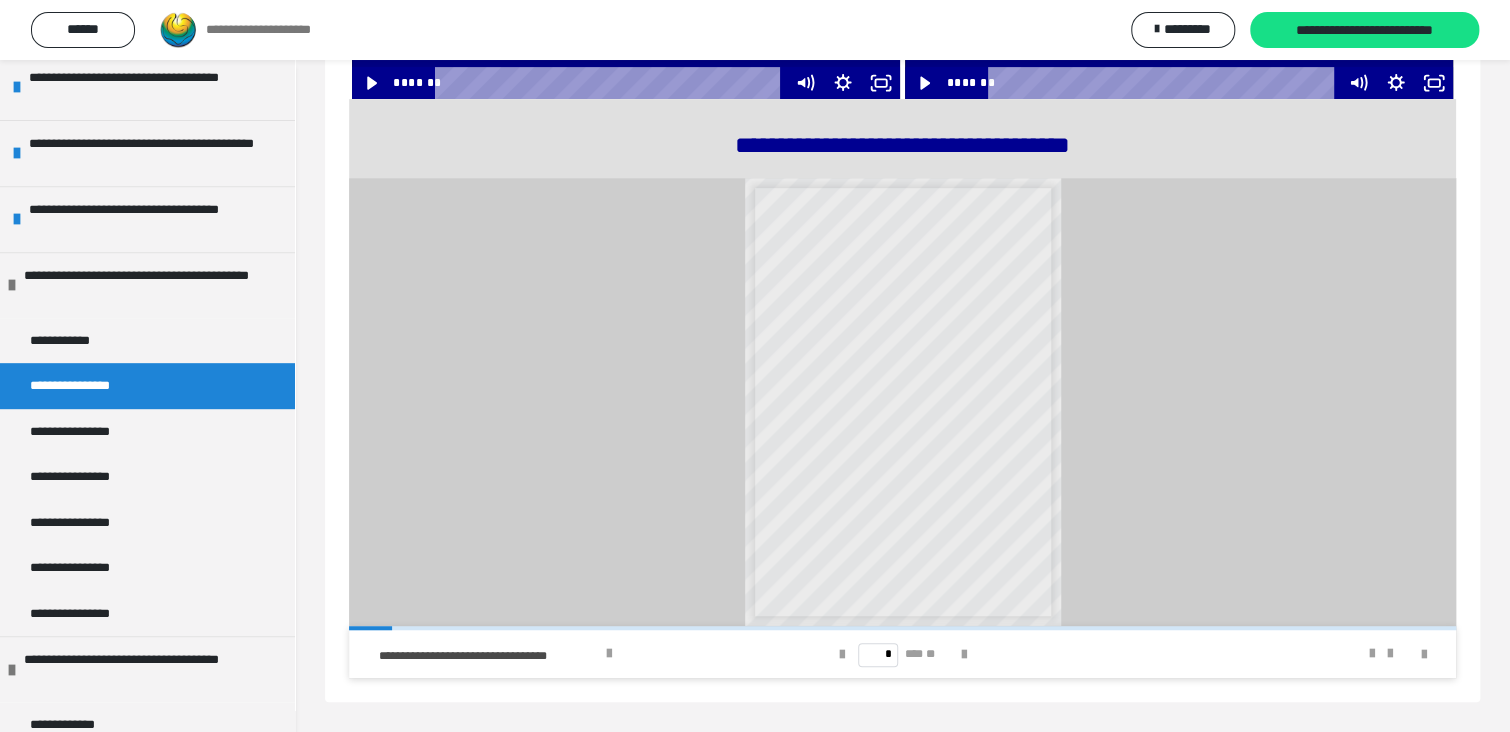 scroll, scrollTop: 60, scrollLeft: 0, axis: vertical 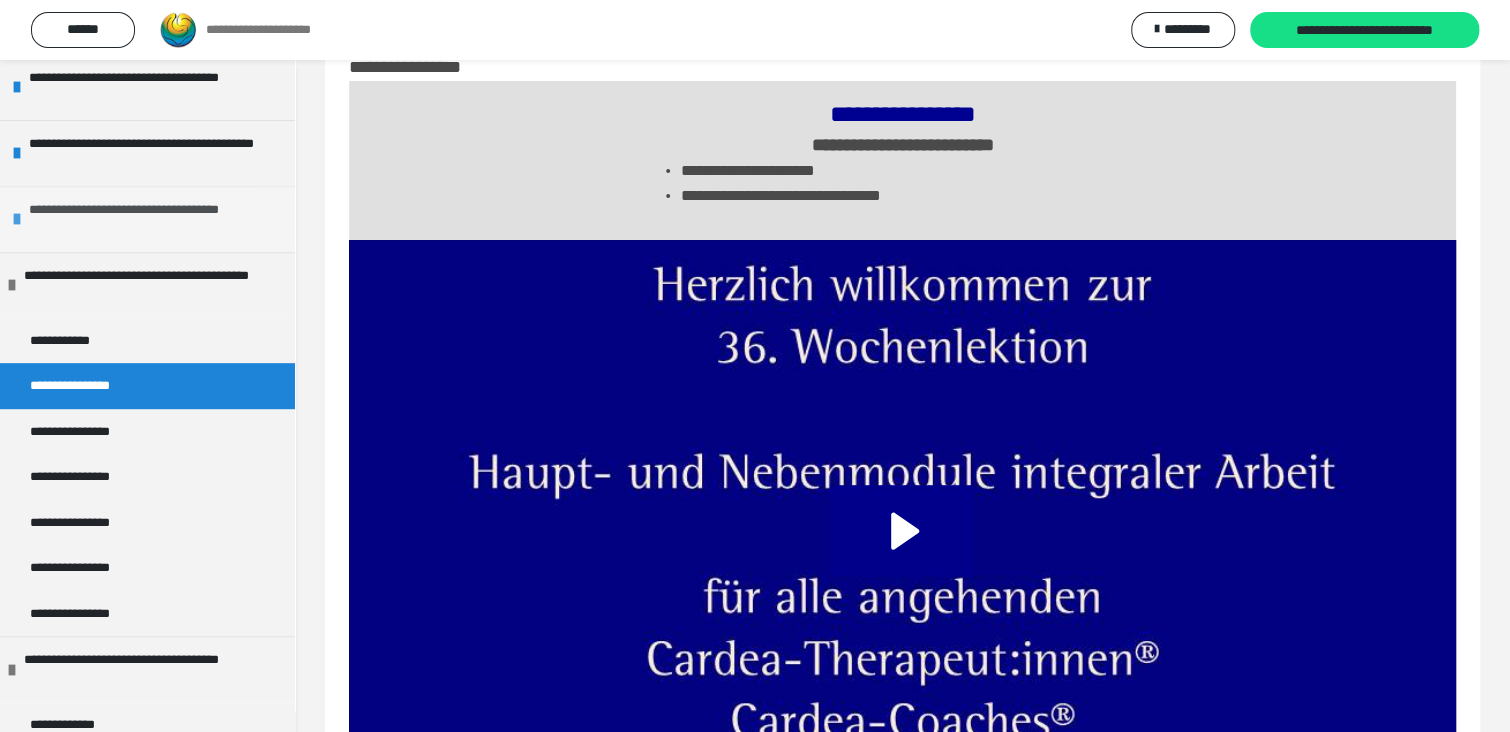 click at bounding box center [17, 219] 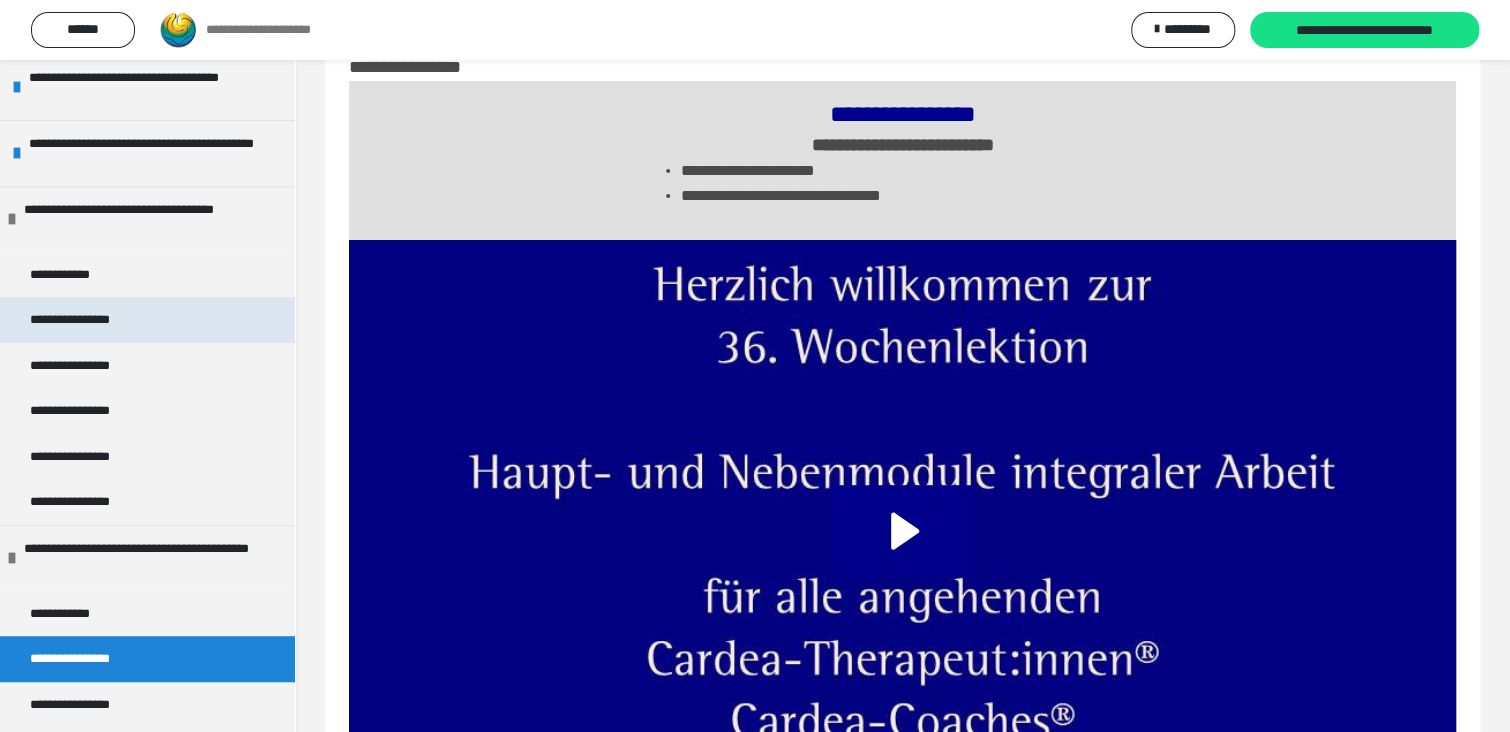 click on "**********" at bounding box center [87, 320] 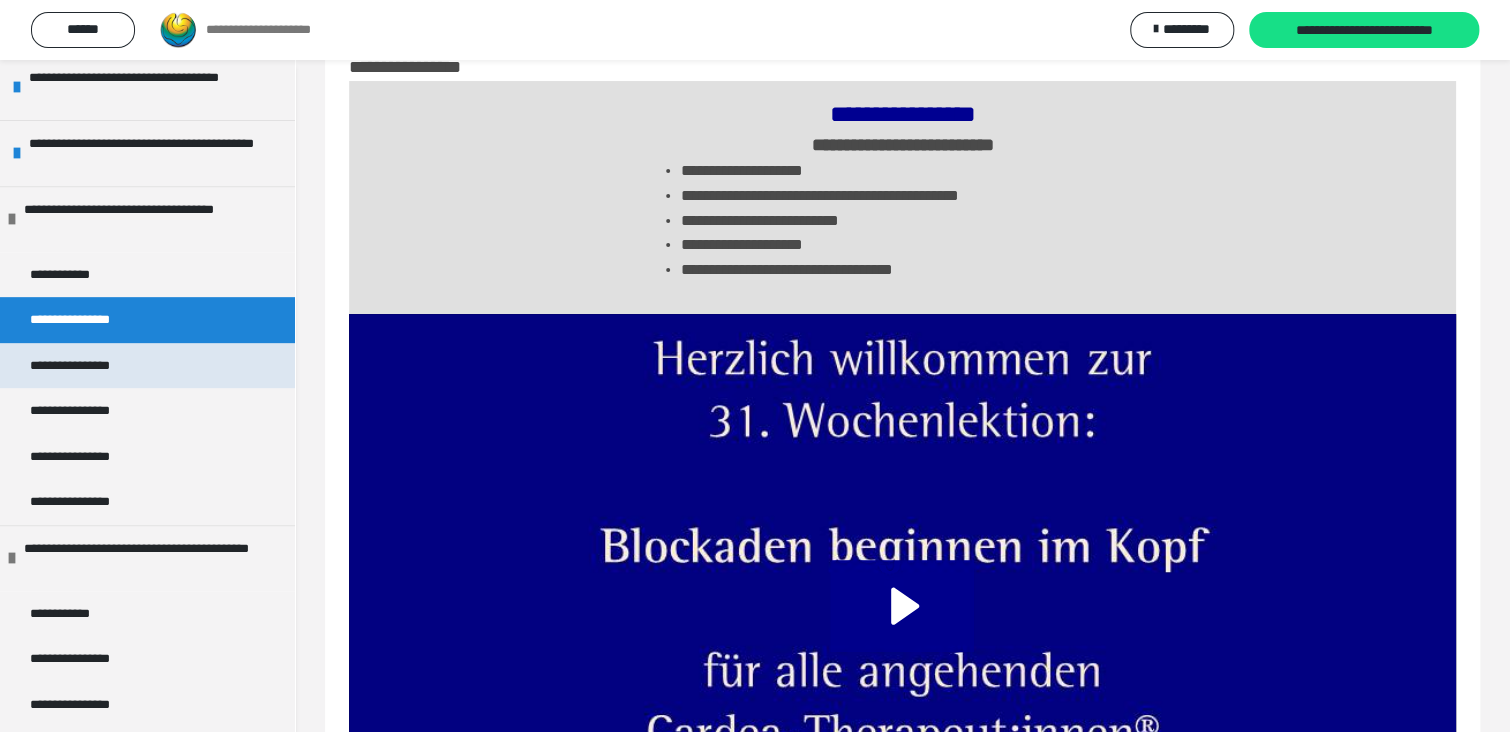 click on "**********" at bounding box center [88, 366] 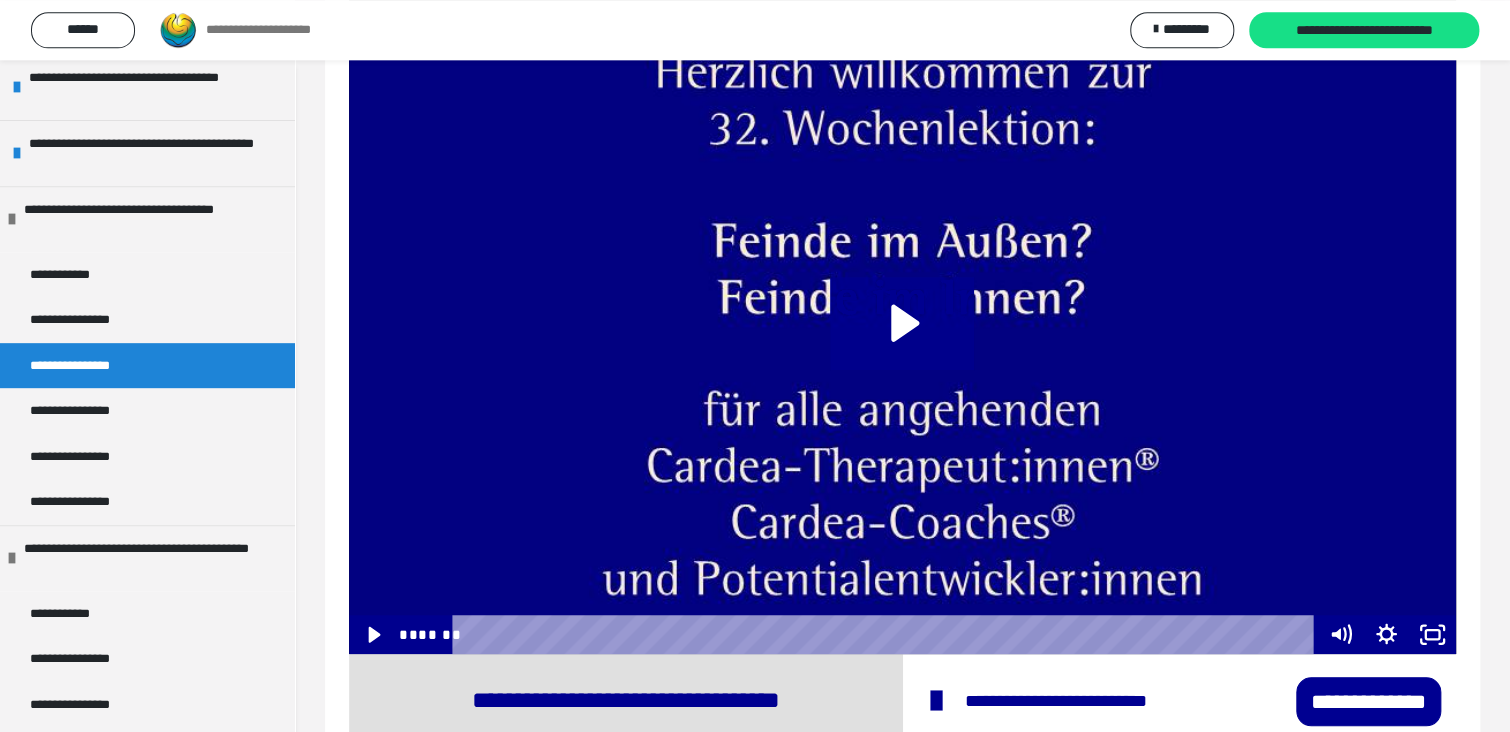scroll, scrollTop: 376, scrollLeft: 0, axis: vertical 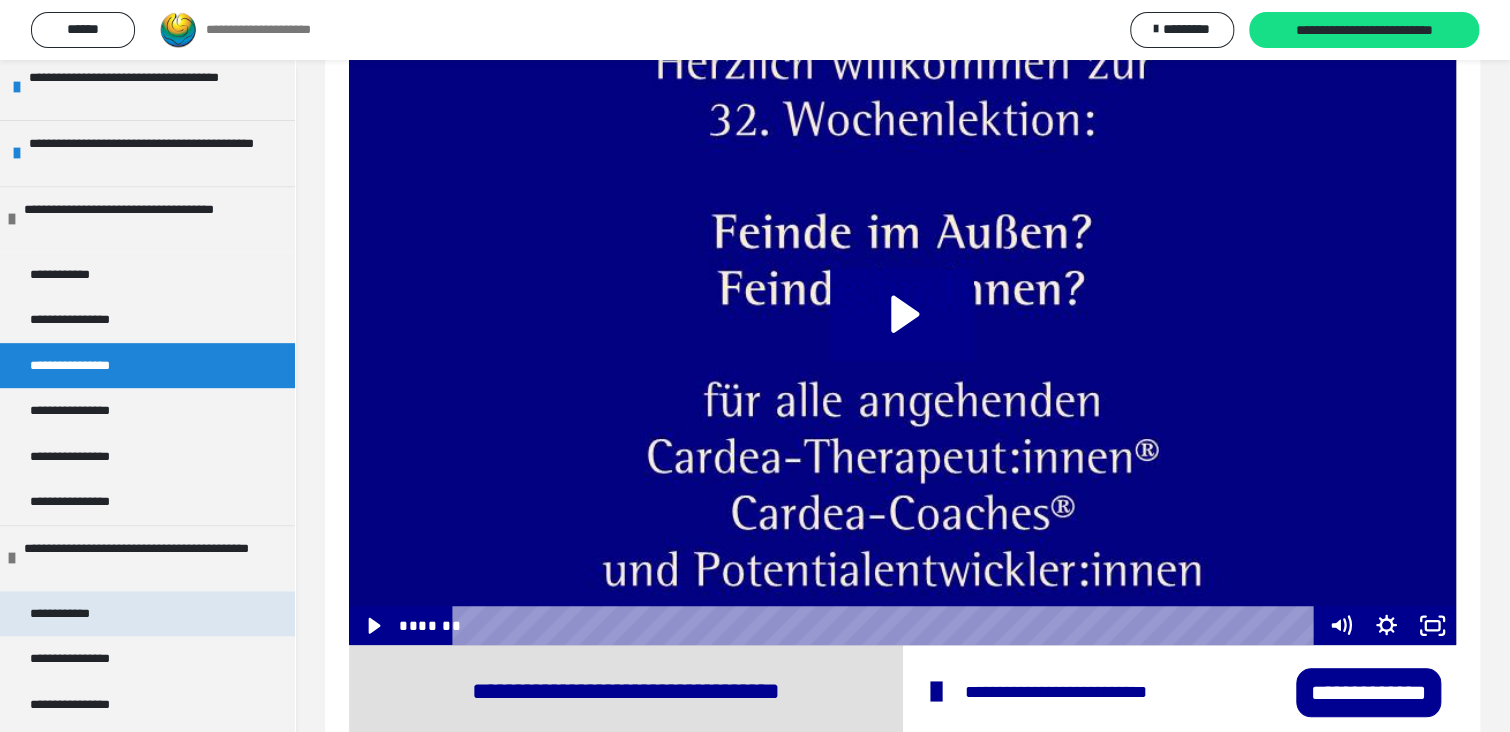click on "**********" at bounding box center [74, 614] 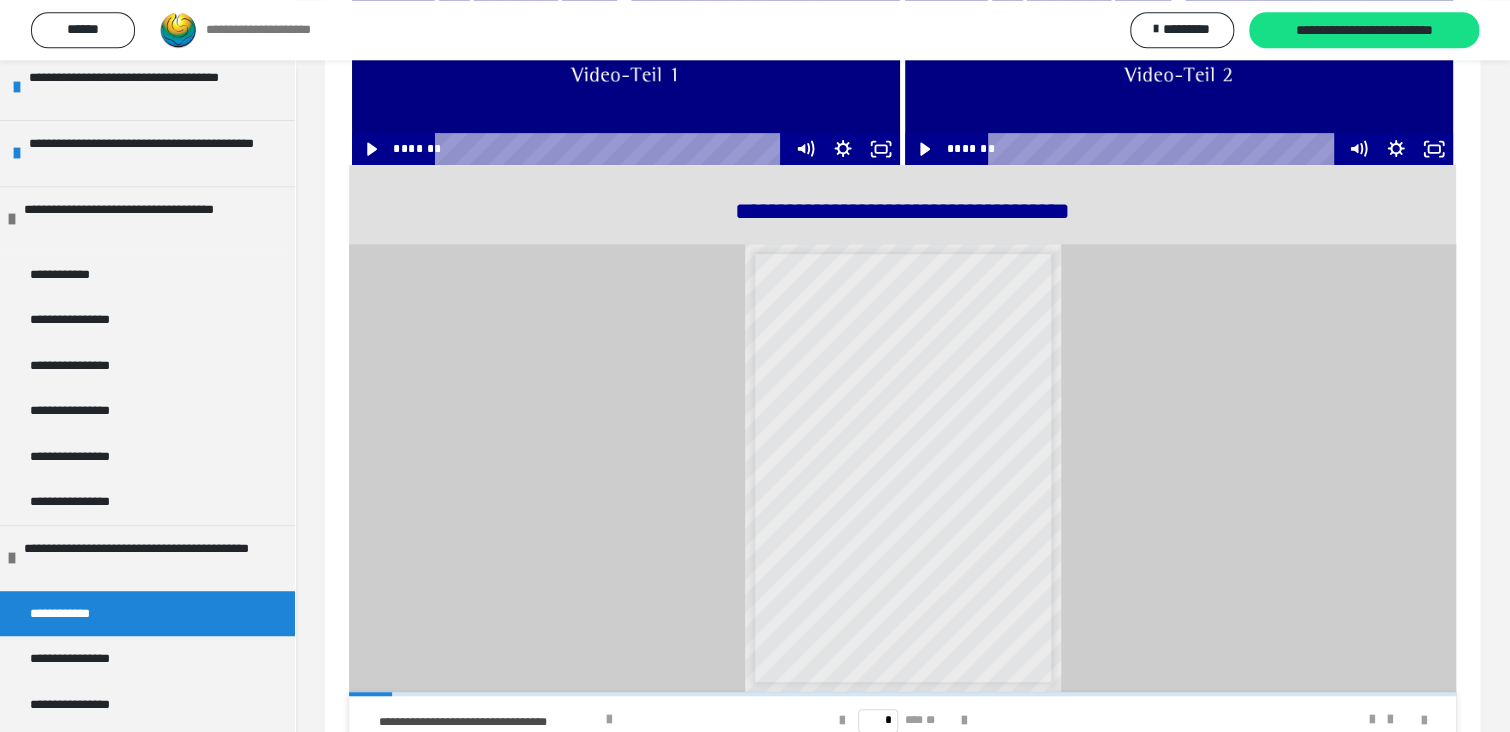 scroll, scrollTop: 350, scrollLeft: 0, axis: vertical 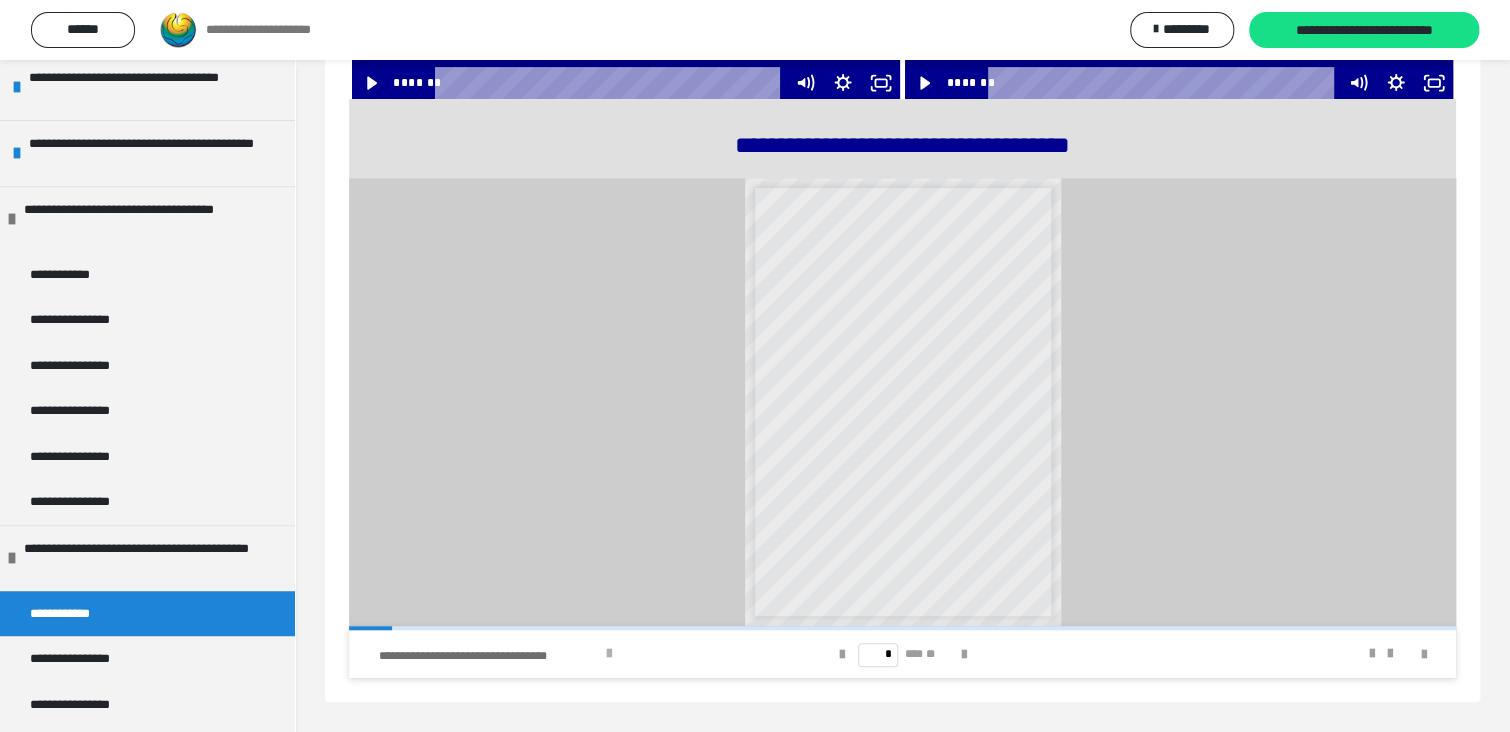 click on "**********" at bounding box center [489, 656] 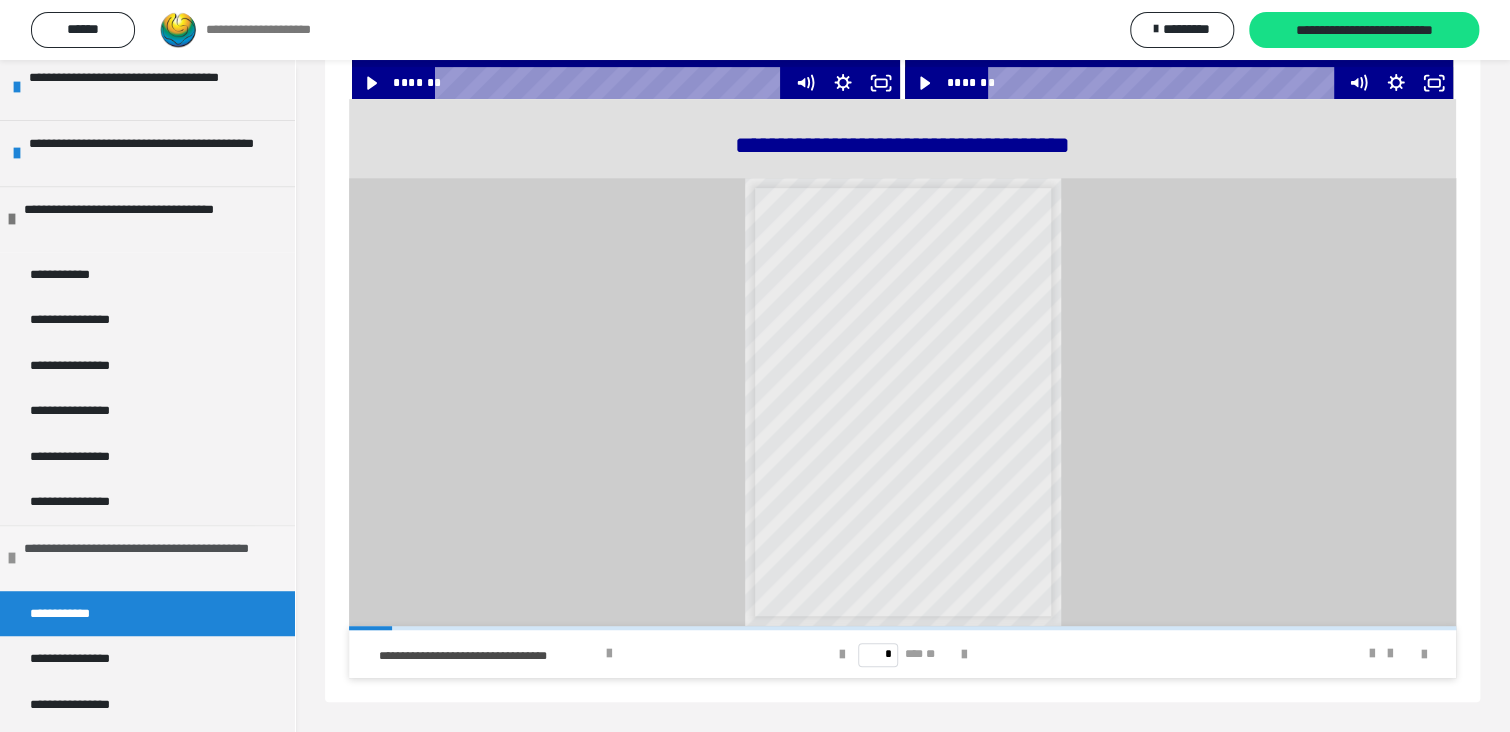 click at bounding box center (12, 558) 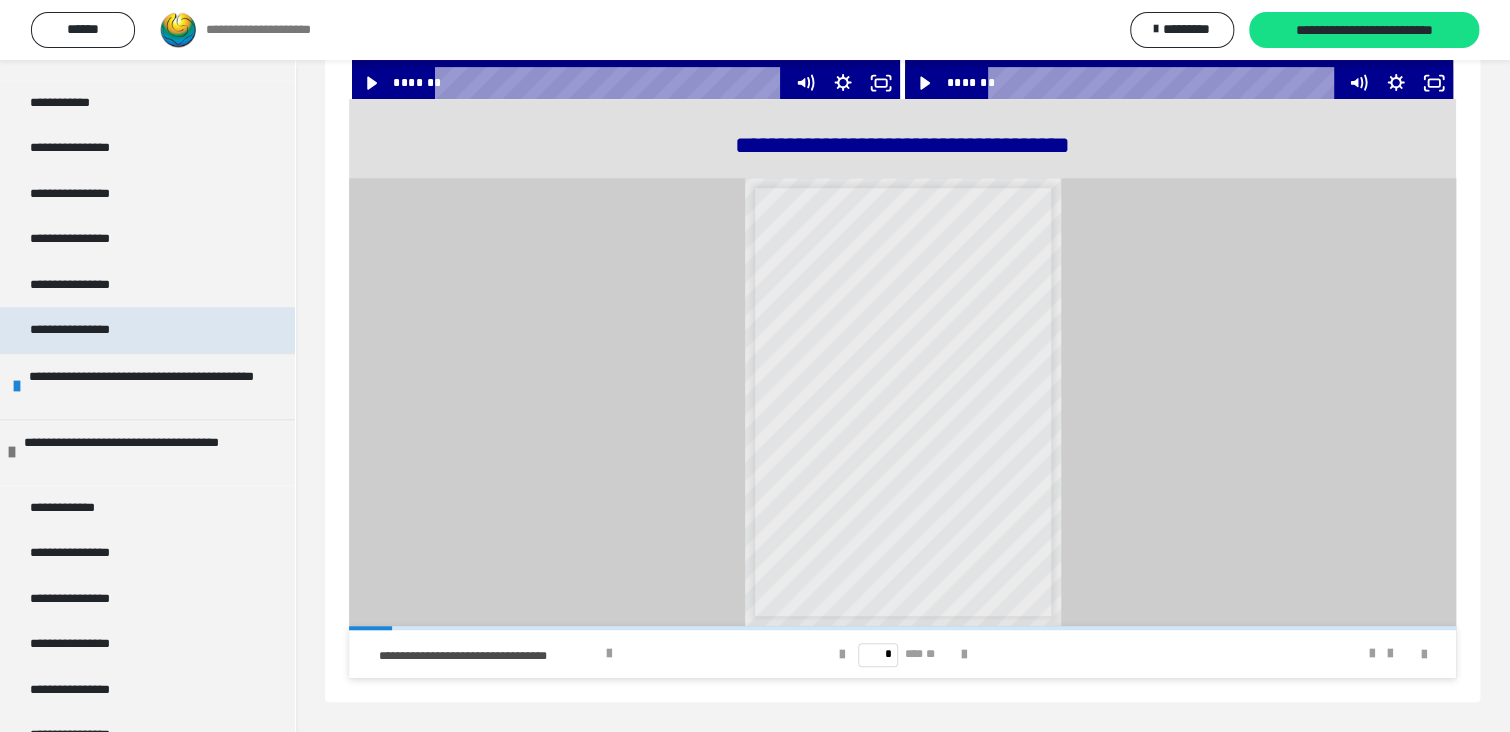 scroll, scrollTop: 558, scrollLeft: 0, axis: vertical 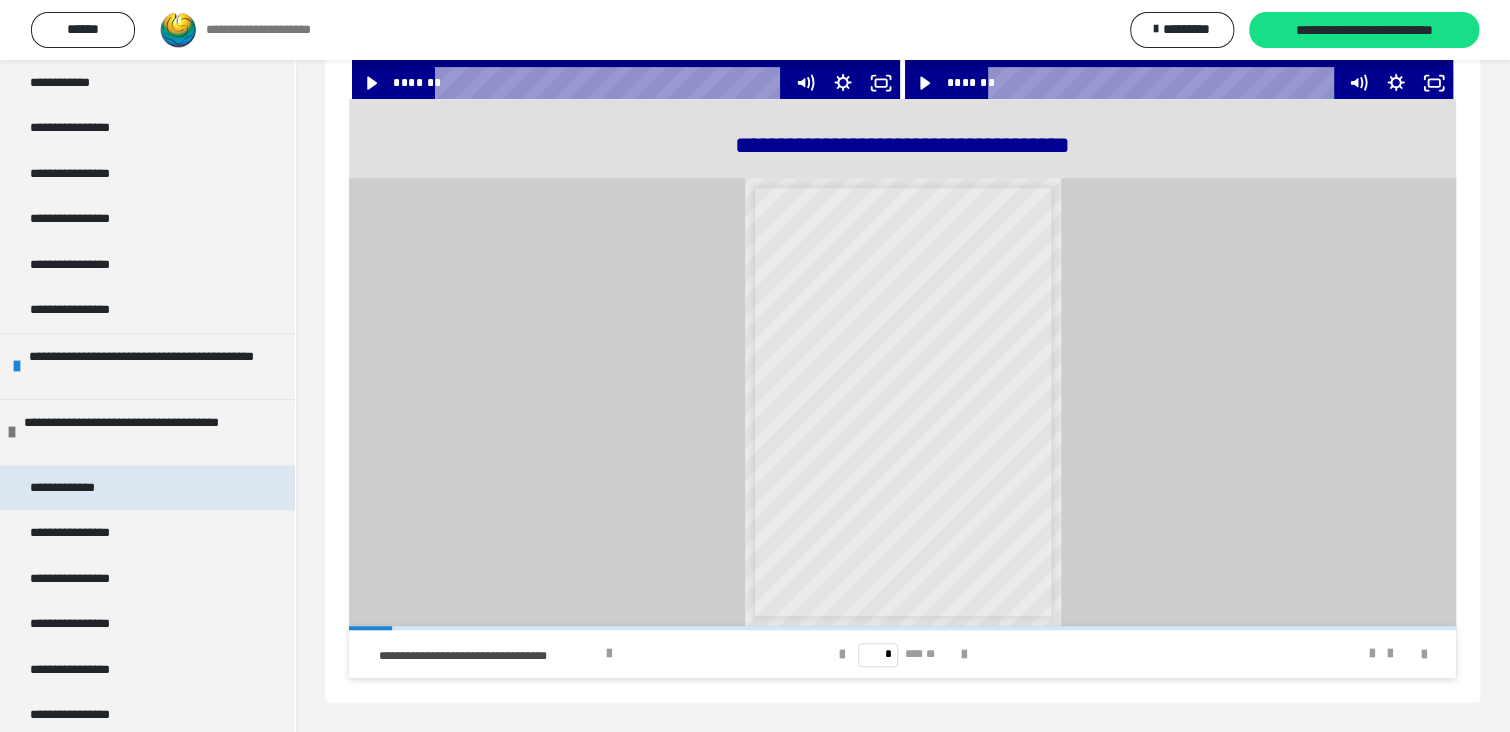 click on "**********" at bounding box center [75, 488] 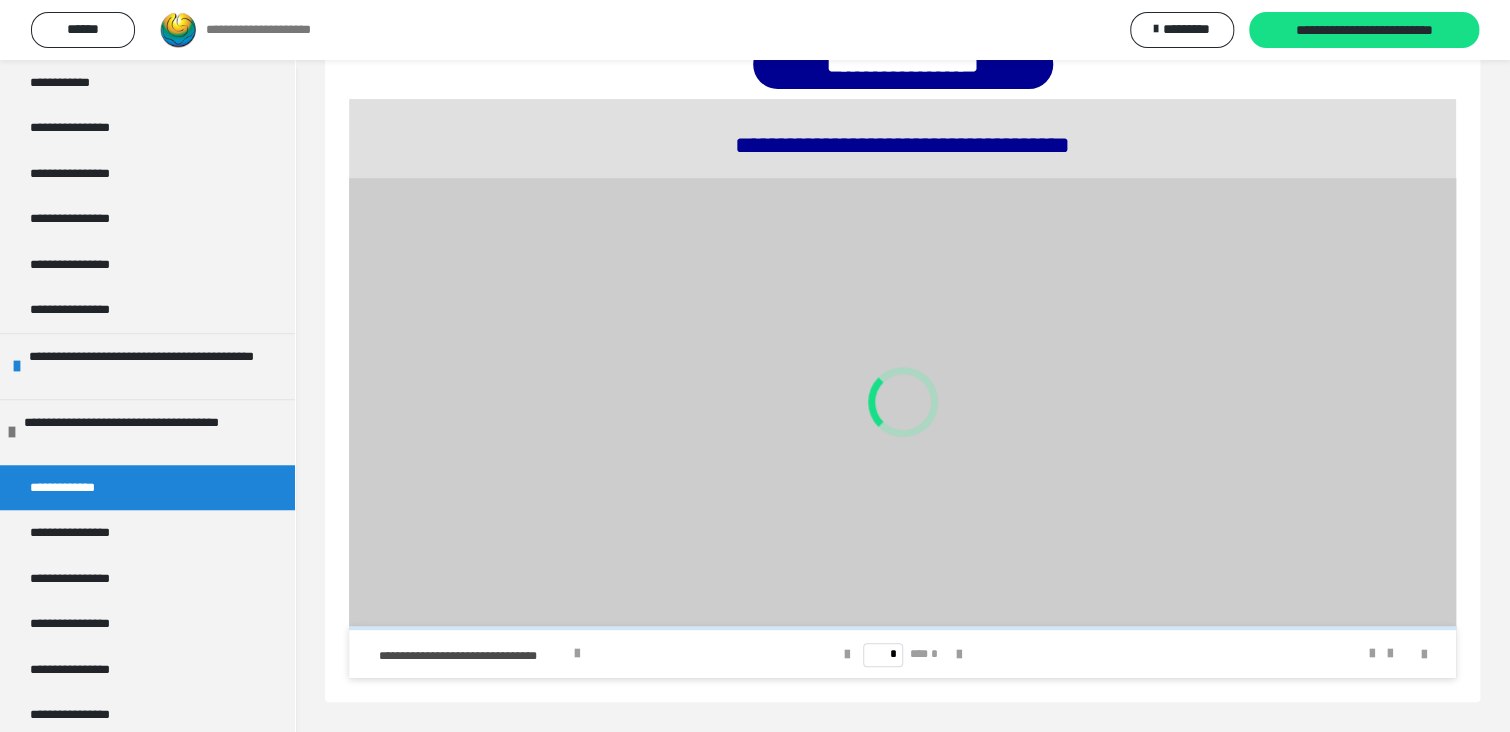 scroll, scrollTop: 111, scrollLeft: 0, axis: vertical 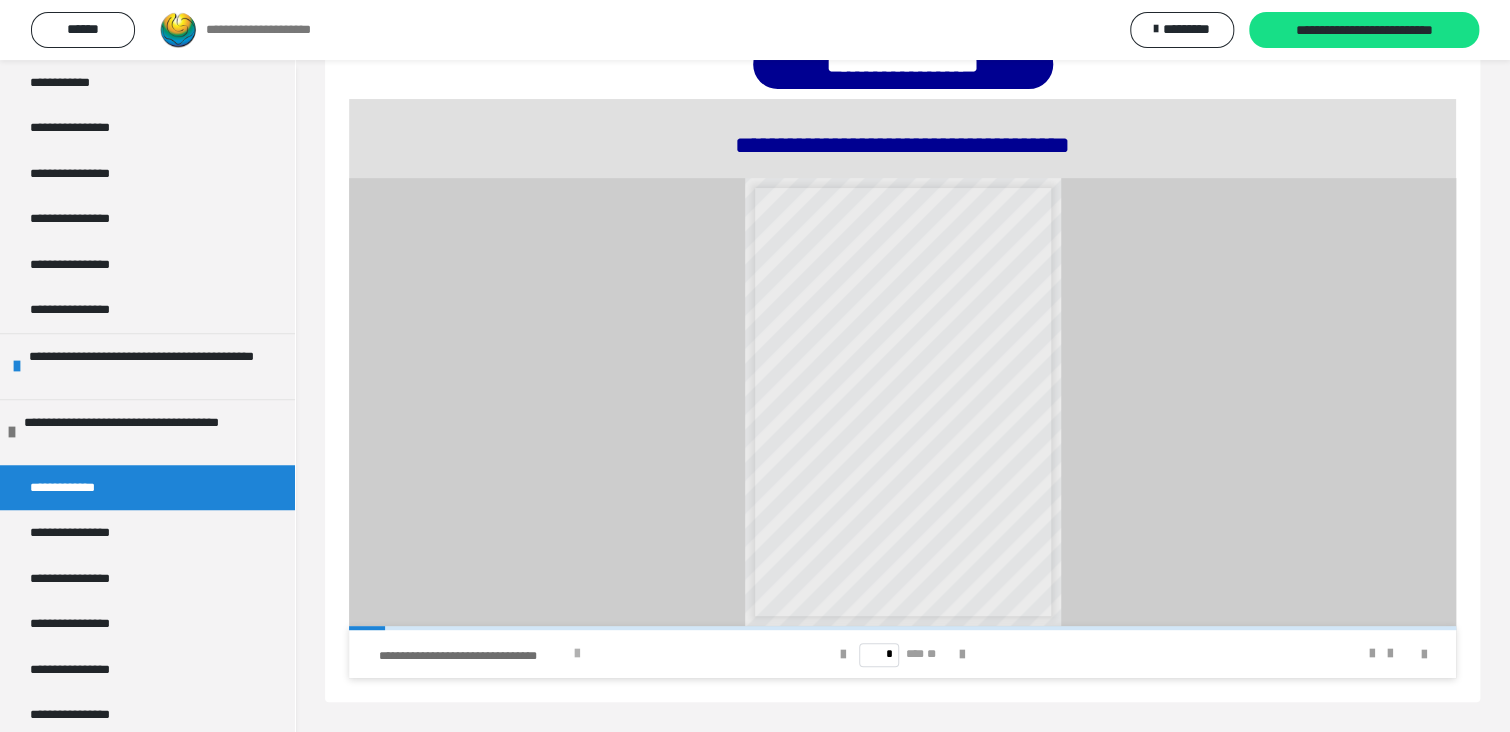 click at bounding box center (577, 654) 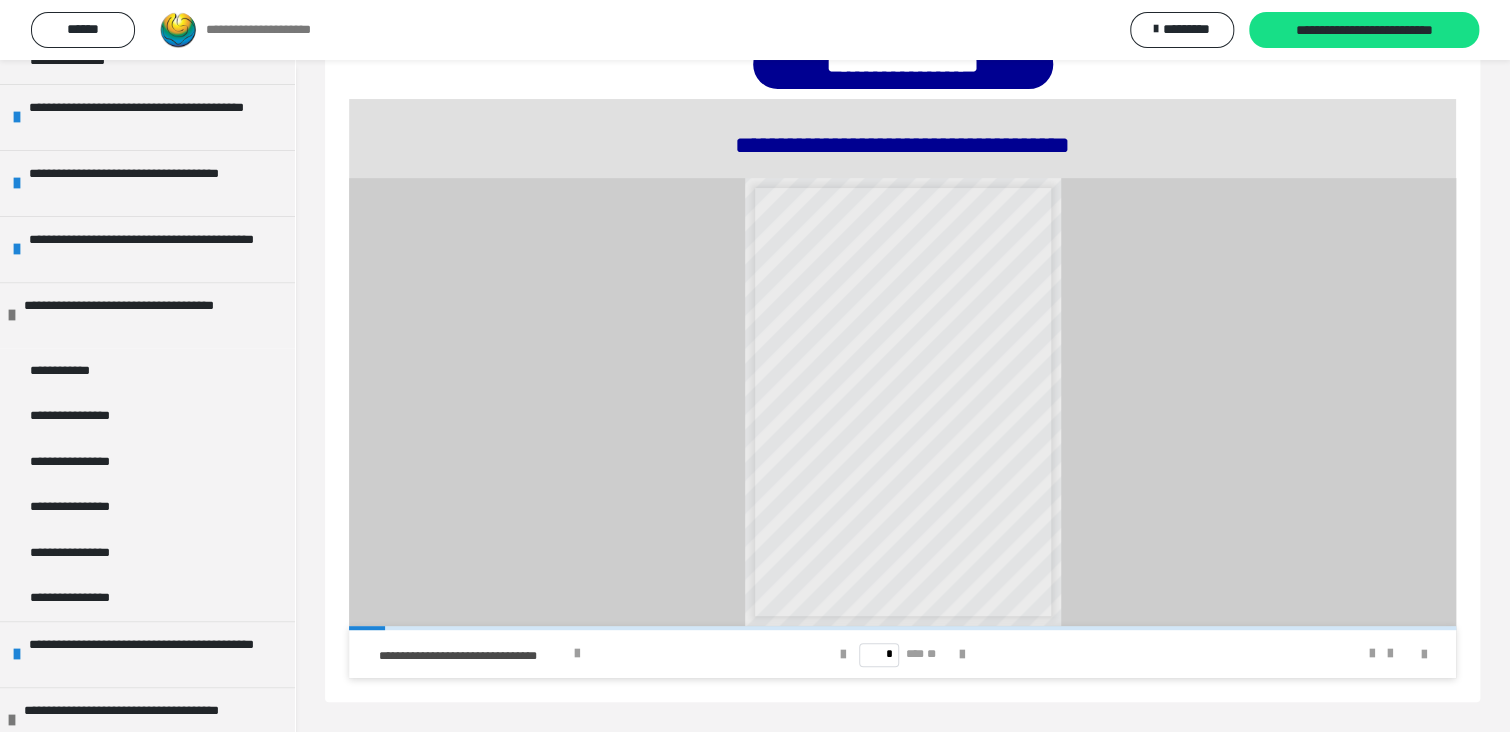 scroll, scrollTop: 558, scrollLeft: 0, axis: vertical 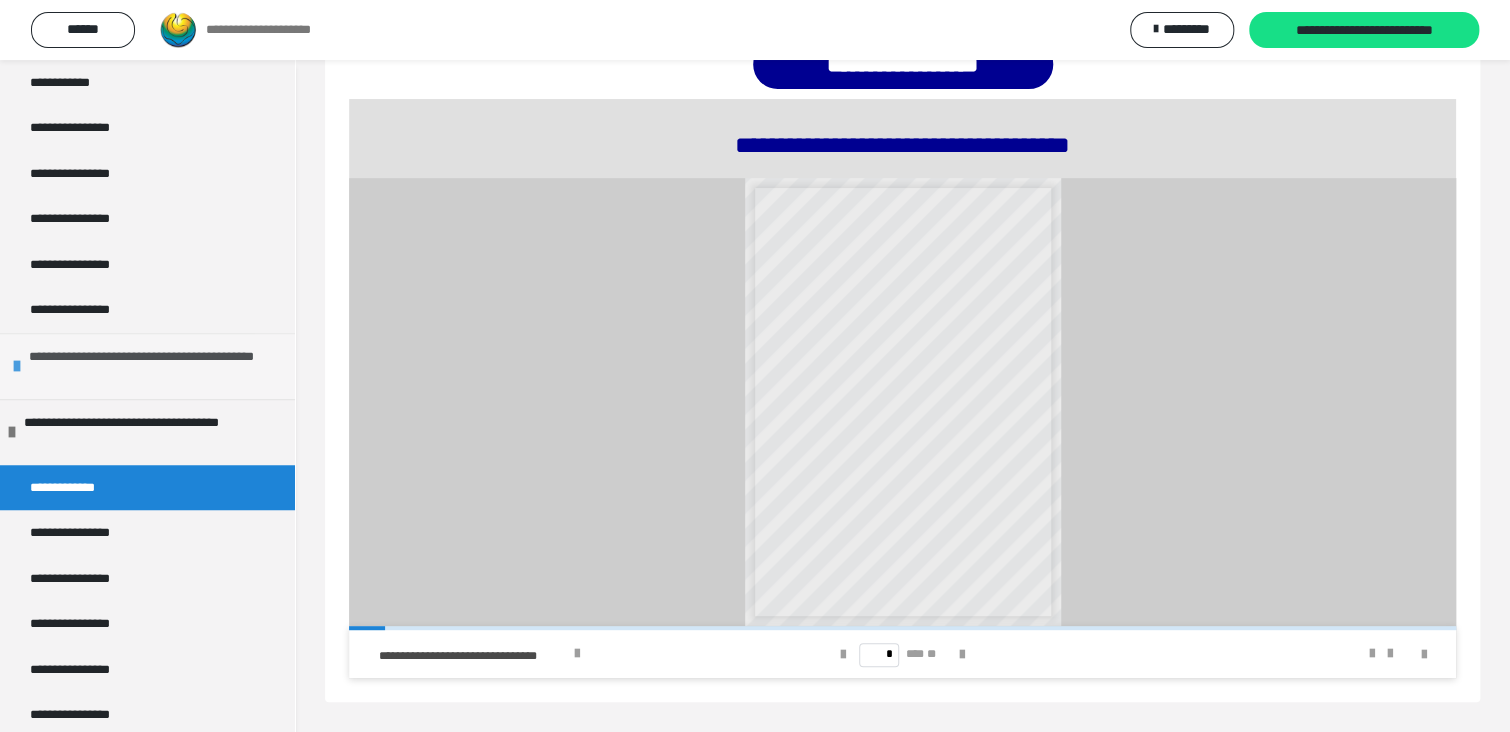 click on "**********" at bounding box center (147, 366) 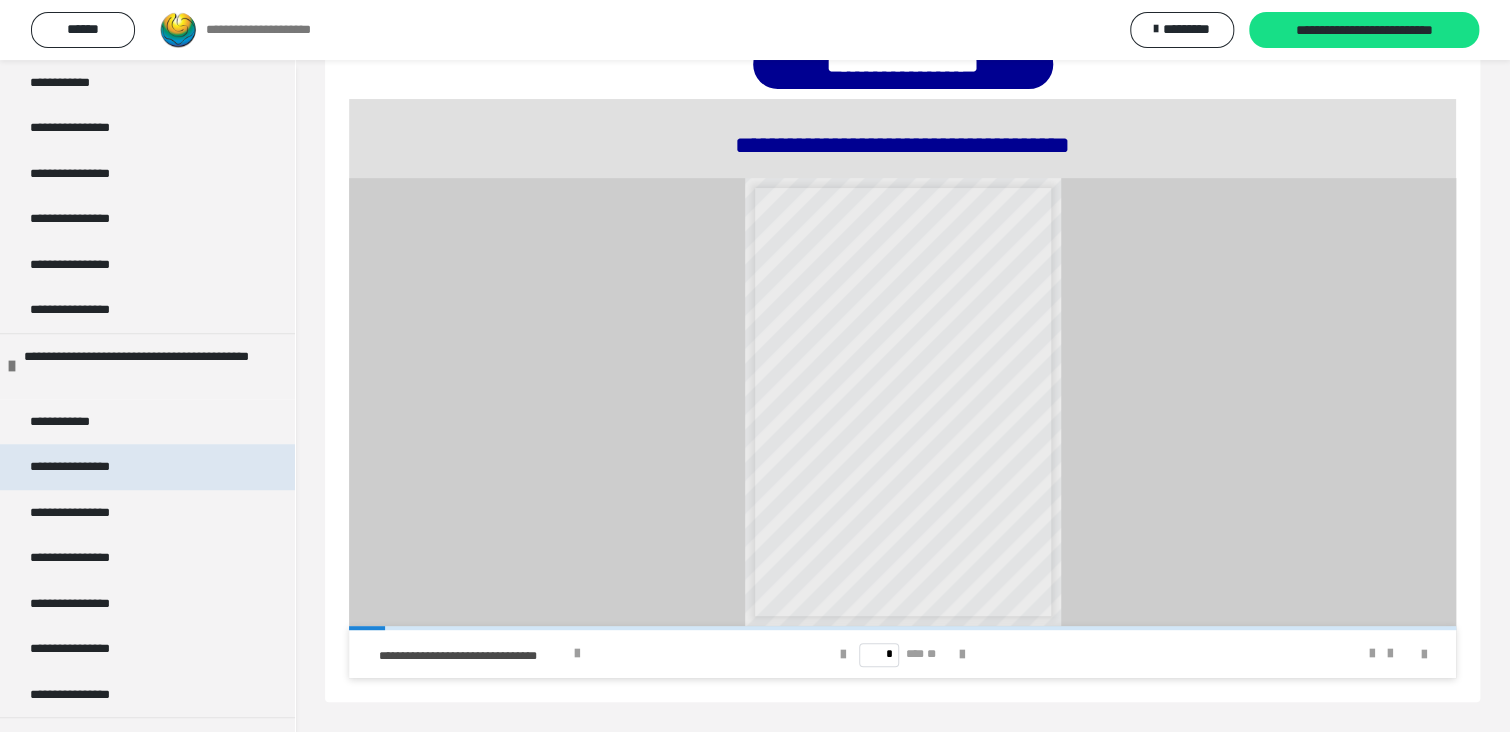 click on "**********" at bounding box center (89, 467) 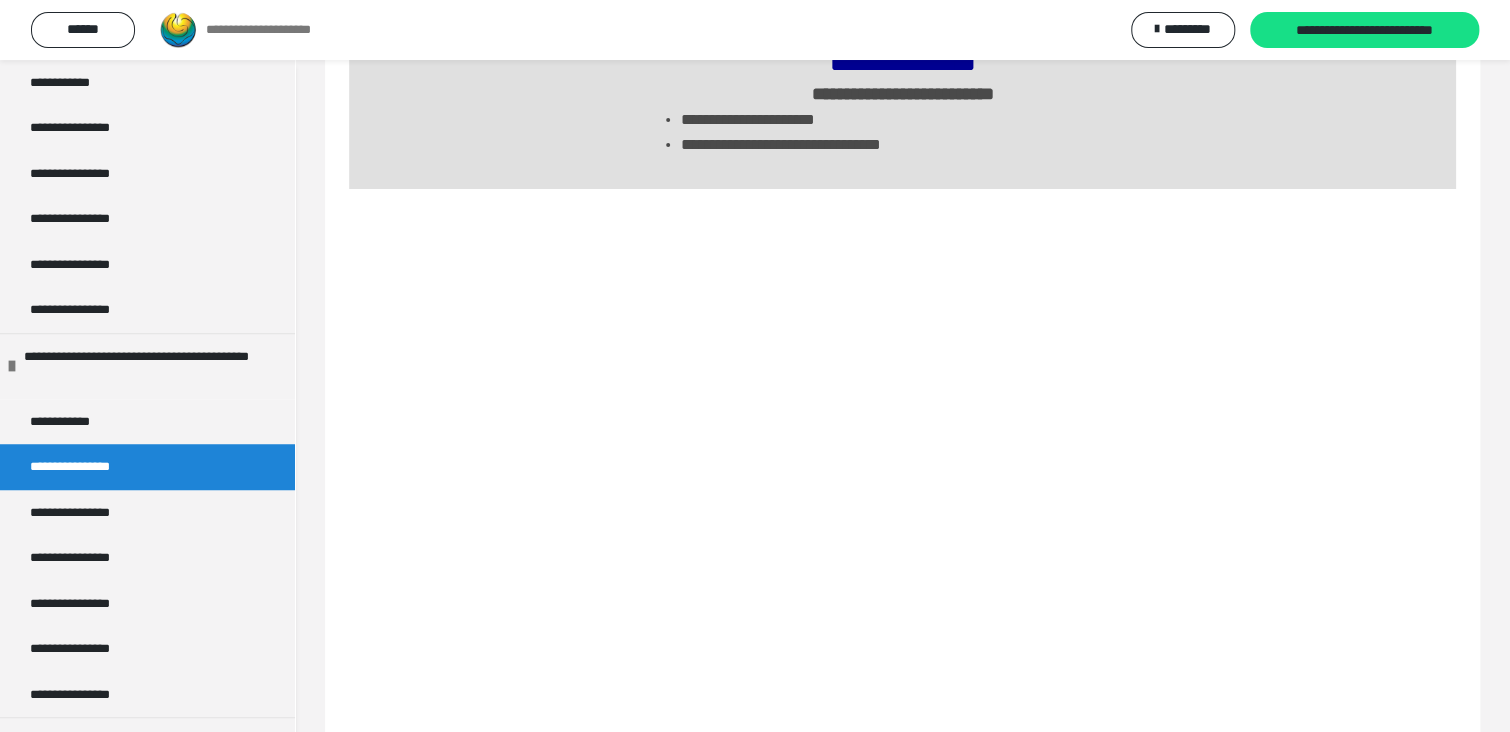 scroll, scrollTop: 60, scrollLeft: 0, axis: vertical 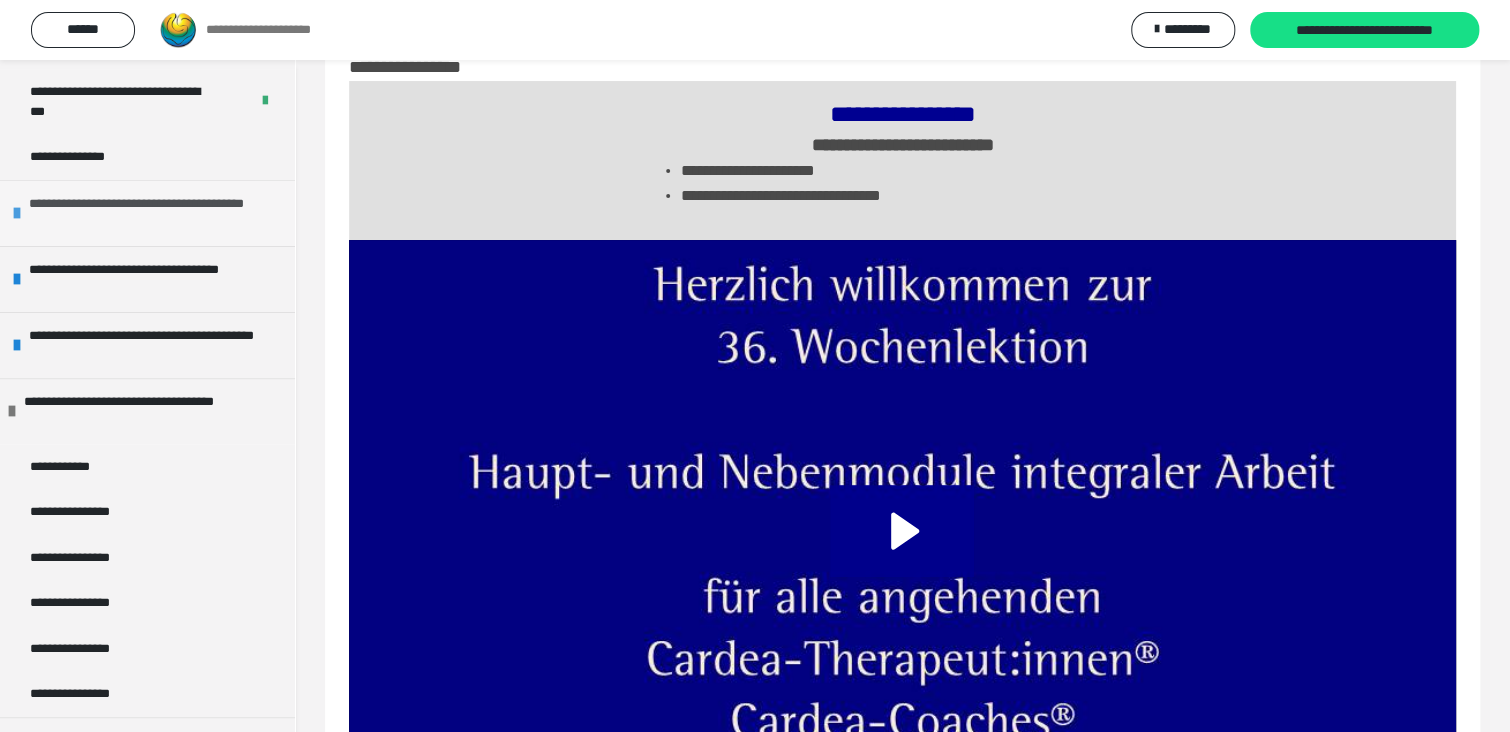 click at bounding box center (17, 213) 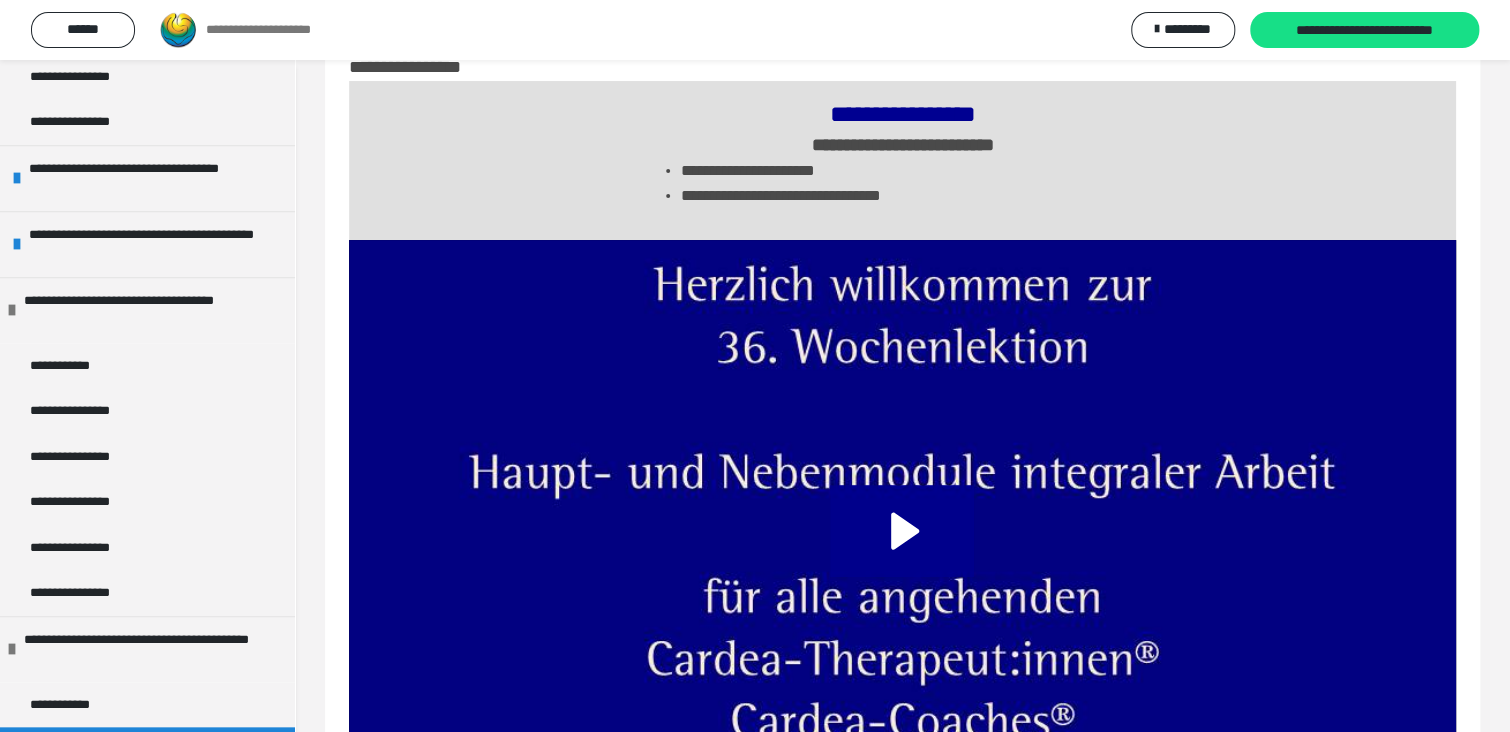 scroll, scrollTop: 654, scrollLeft: 0, axis: vertical 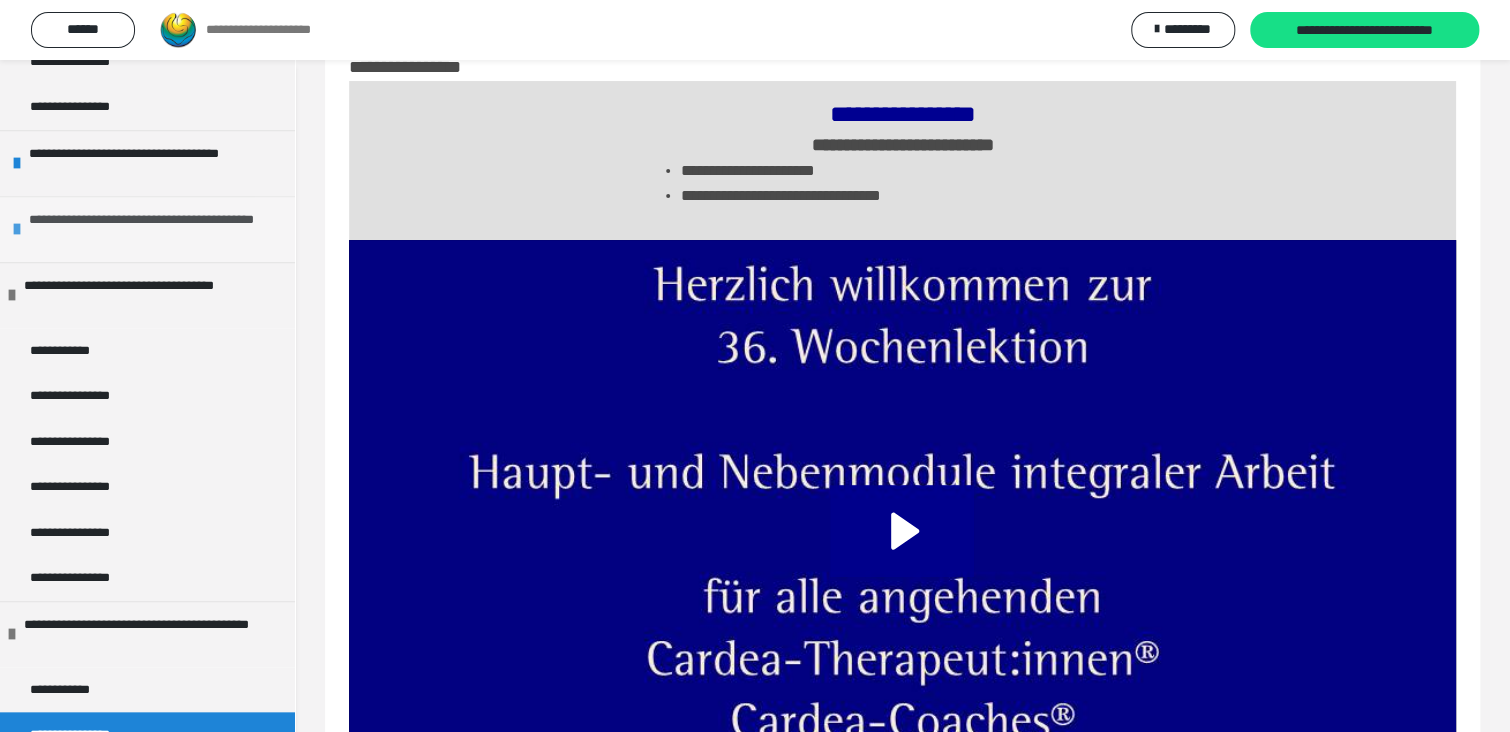 click at bounding box center (17, 229) 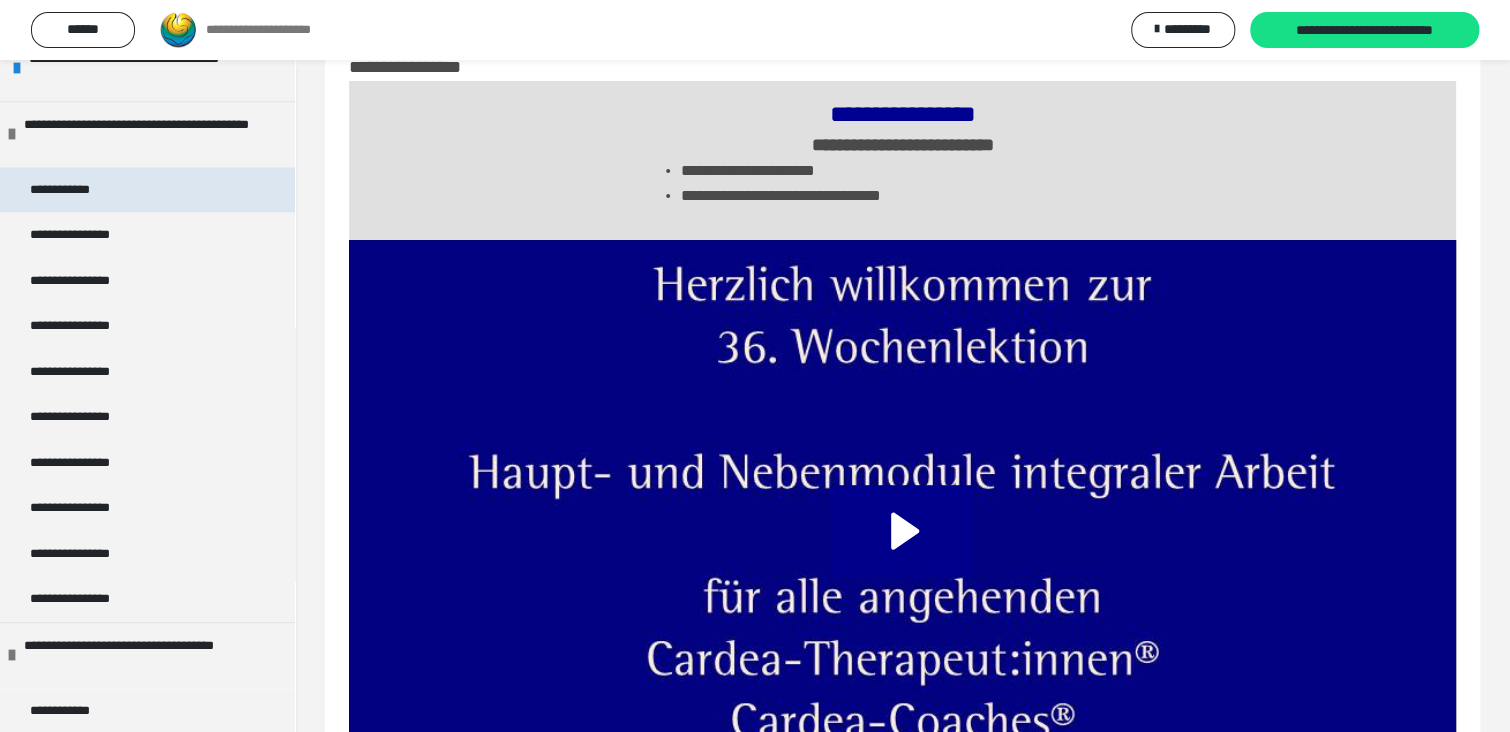 scroll, scrollTop: 750, scrollLeft: 0, axis: vertical 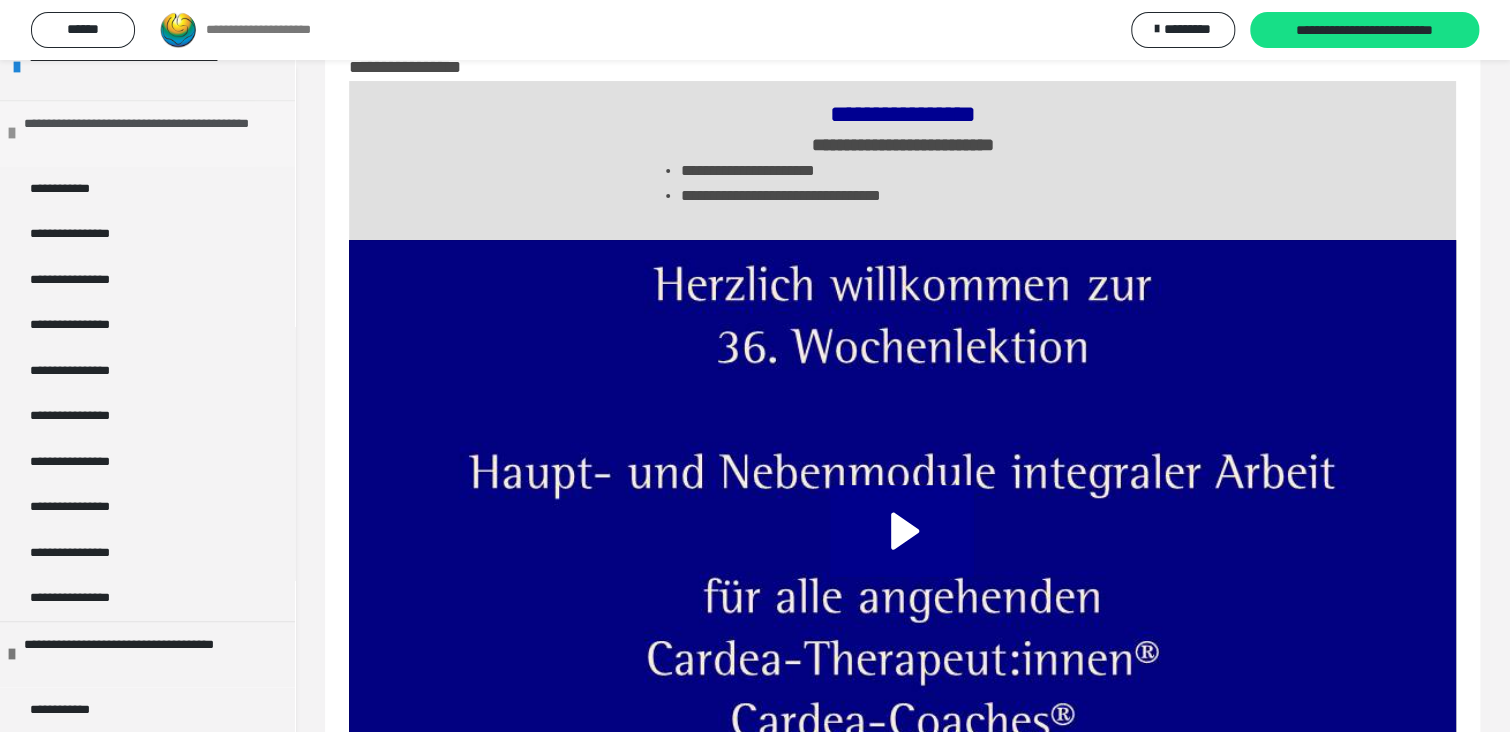 click at bounding box center (12, 133) 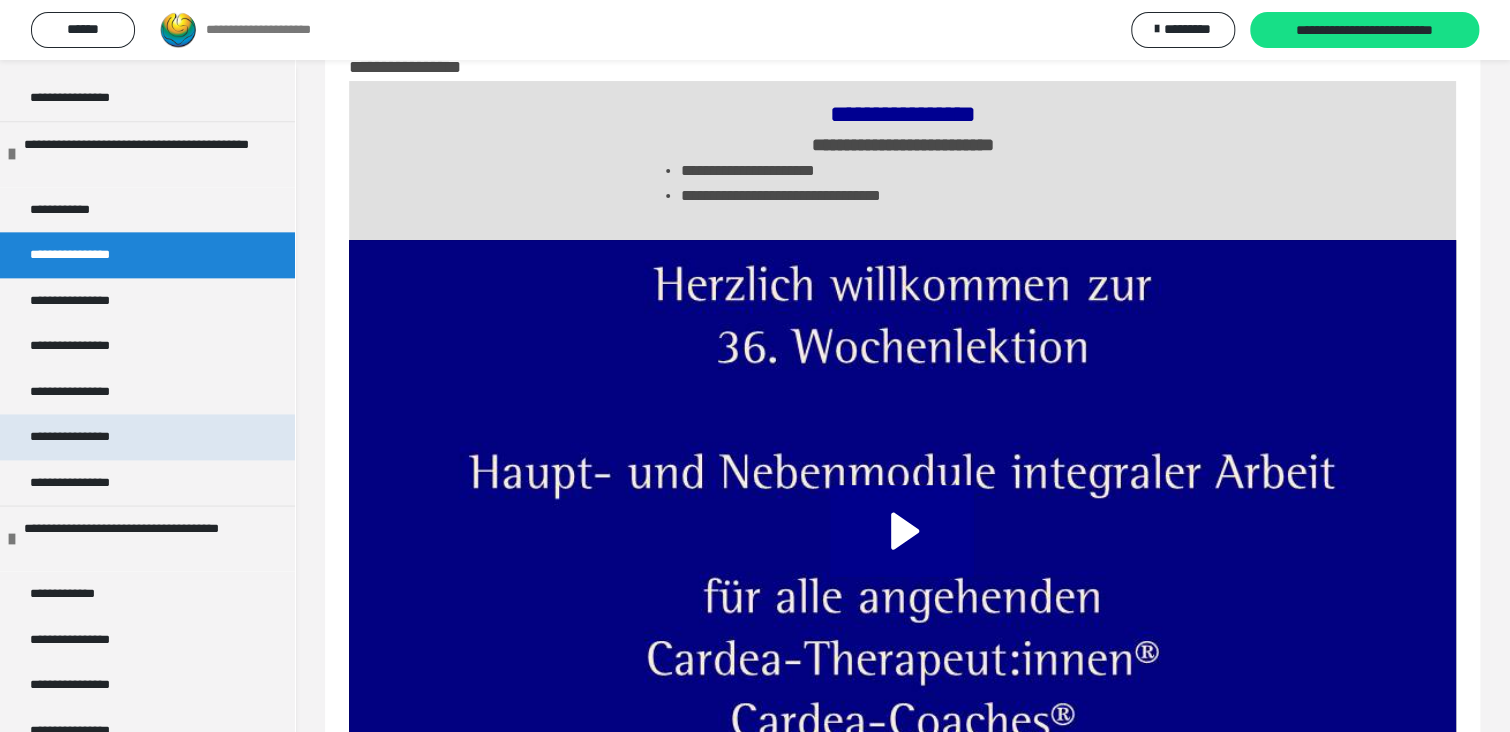 scroll, scrollTop: 942, scrollLeft: 0, axis: vertical 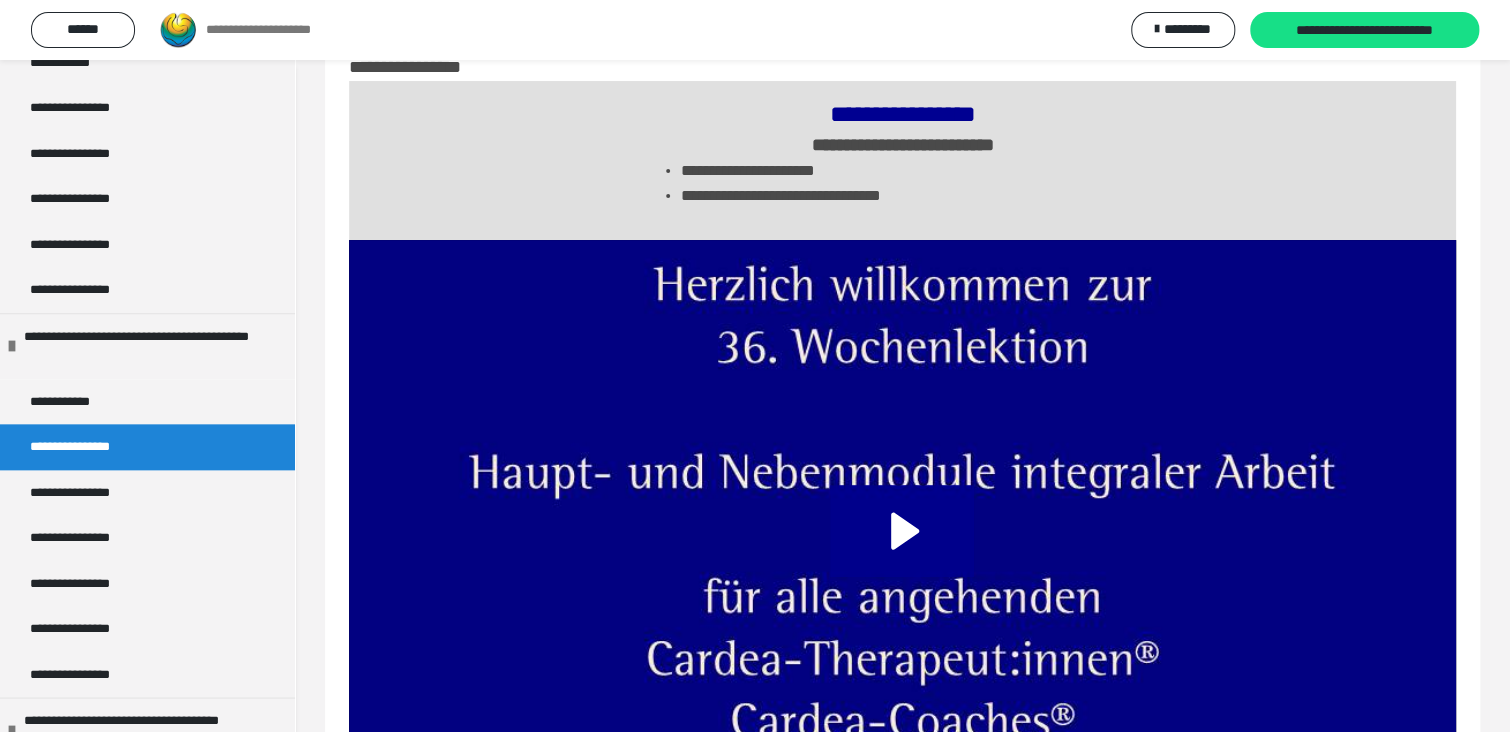 click at bounding box center [902, 551] 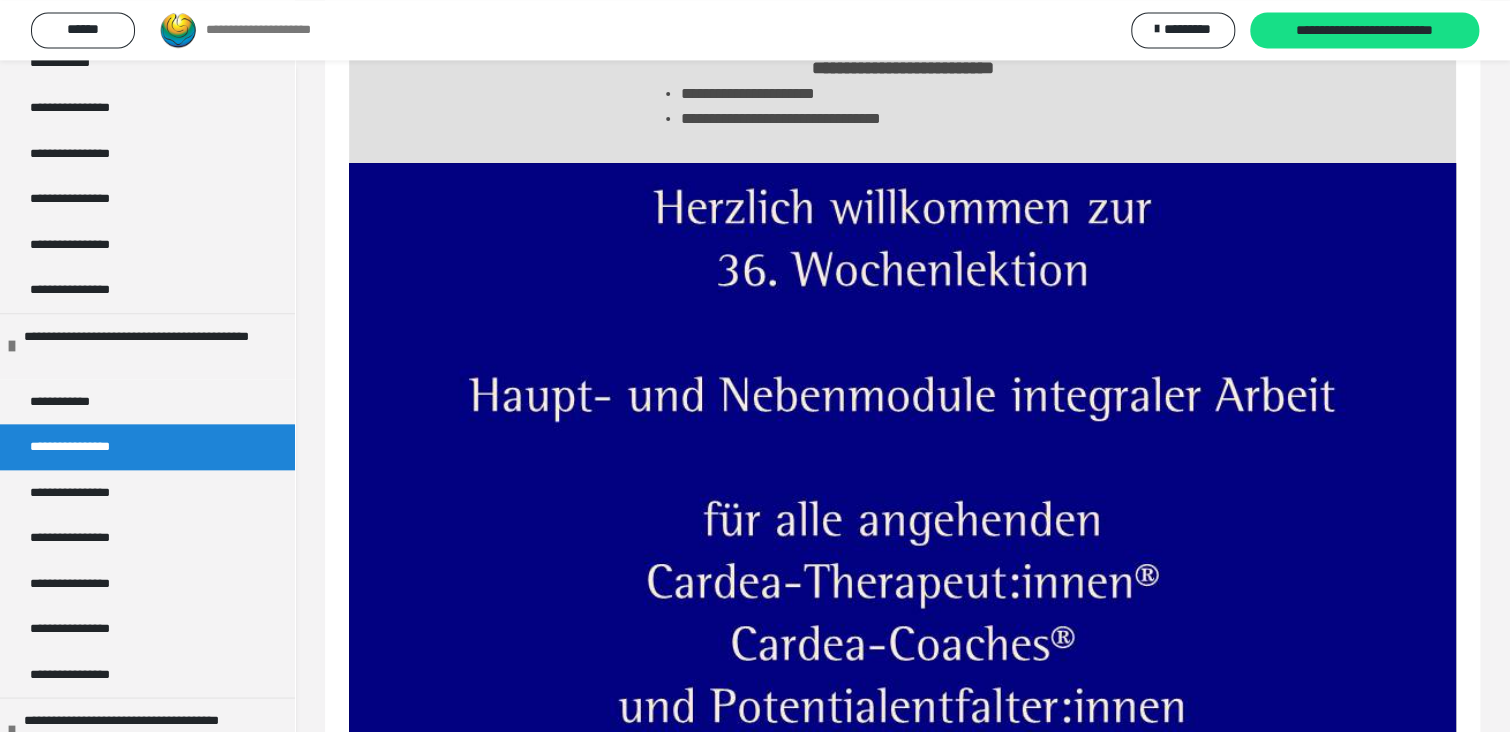 scroll, scrollTop: 338, scrollLeft: 0, axis: vertical 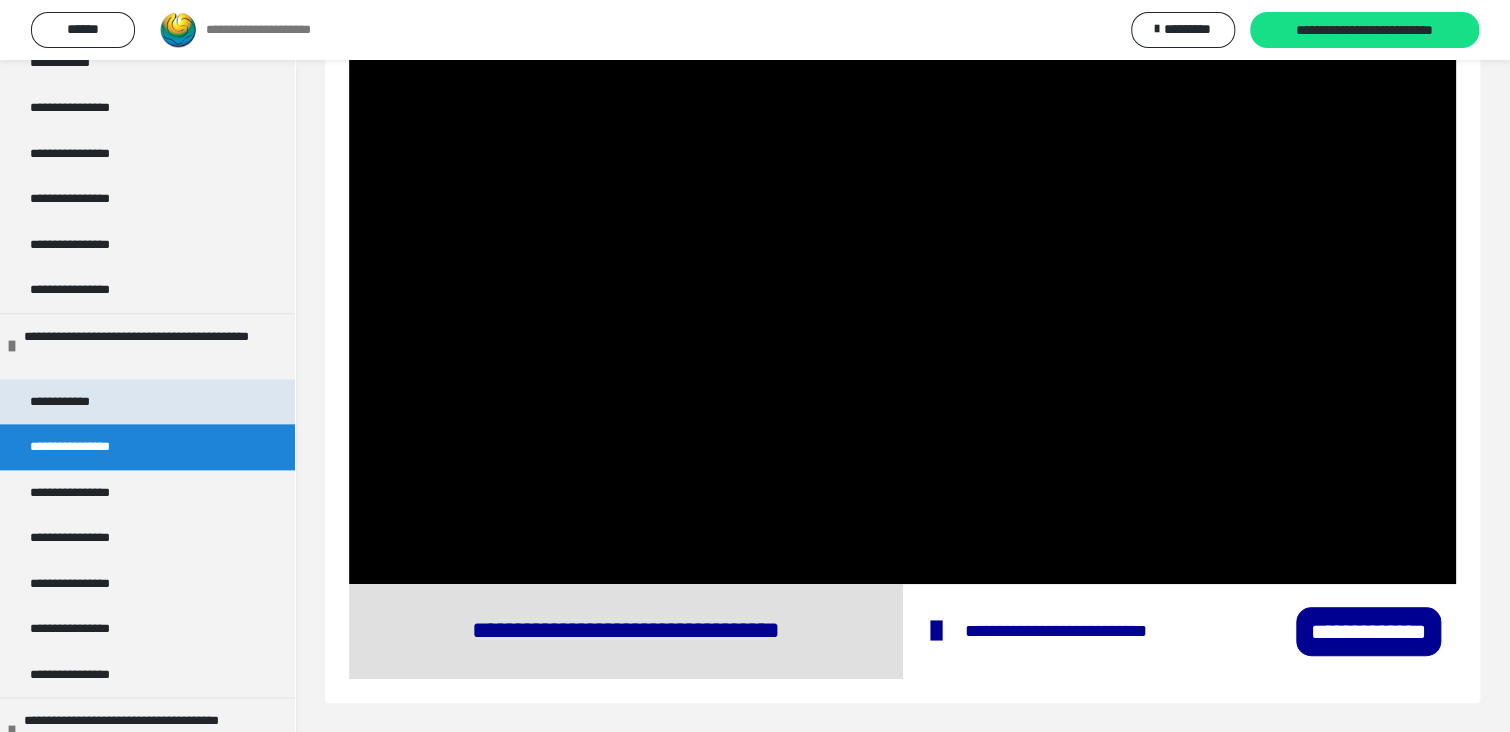 click on "**********" at bounding box center (74, 402) 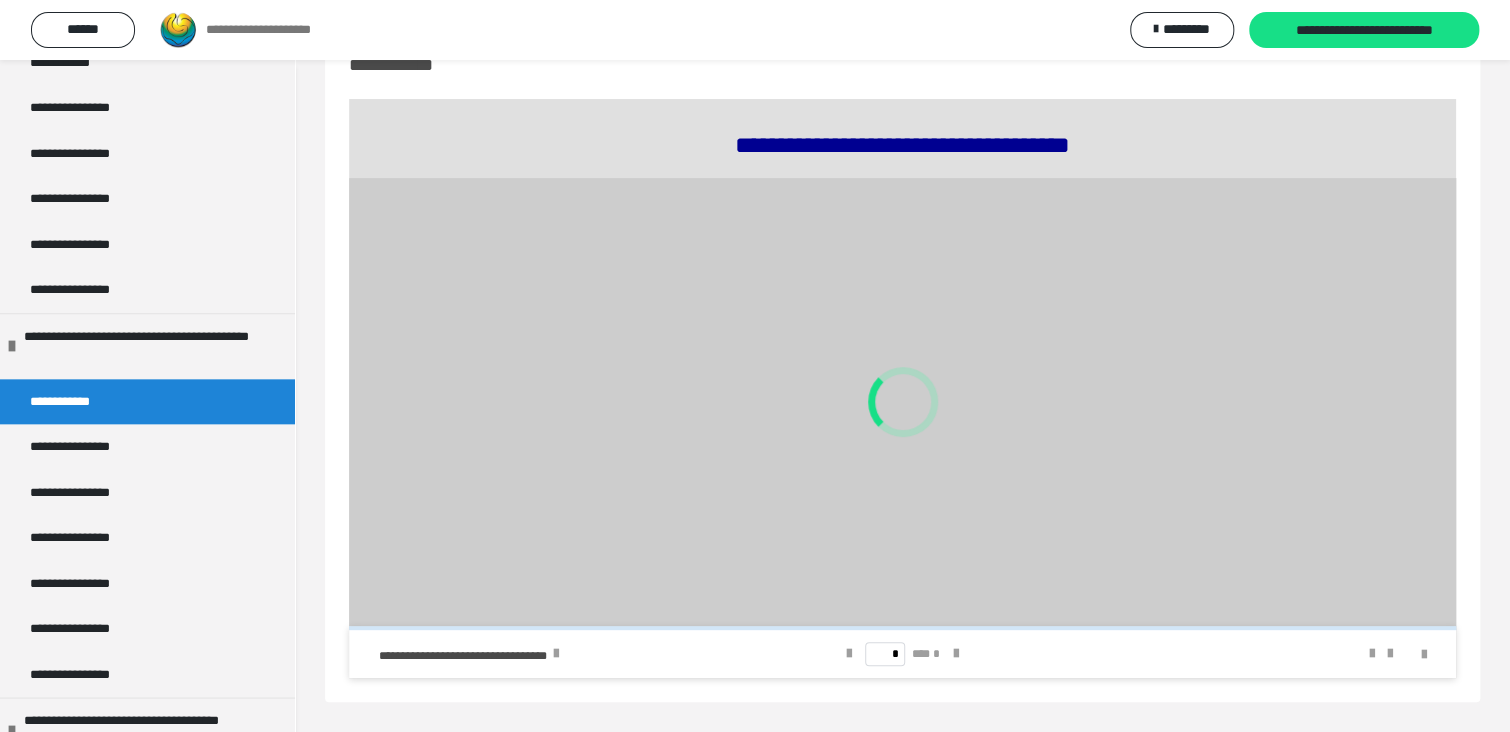 scroll, scrollTop: 61, scrollLeft: 0, axis: vertical 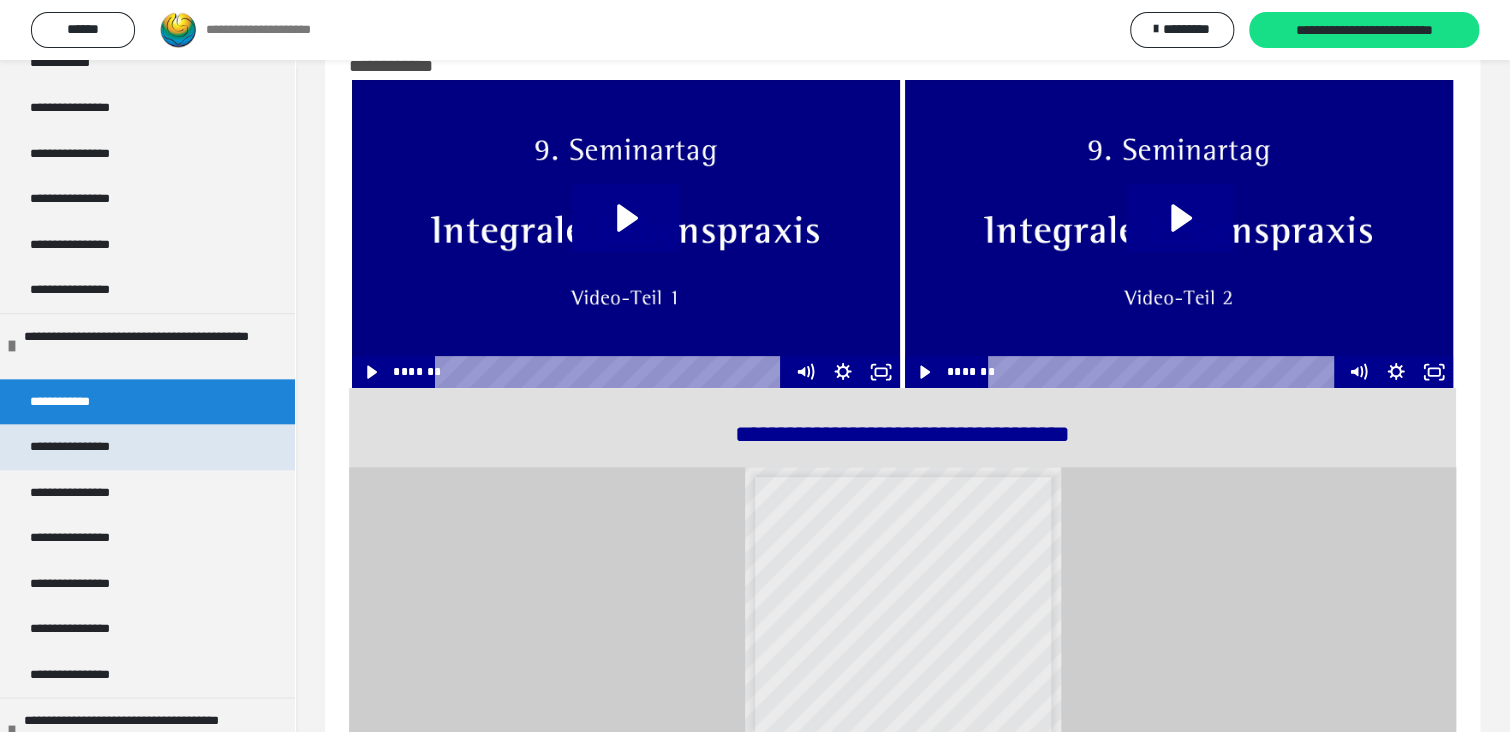 click on "**********" at bounding box center (89, 447) 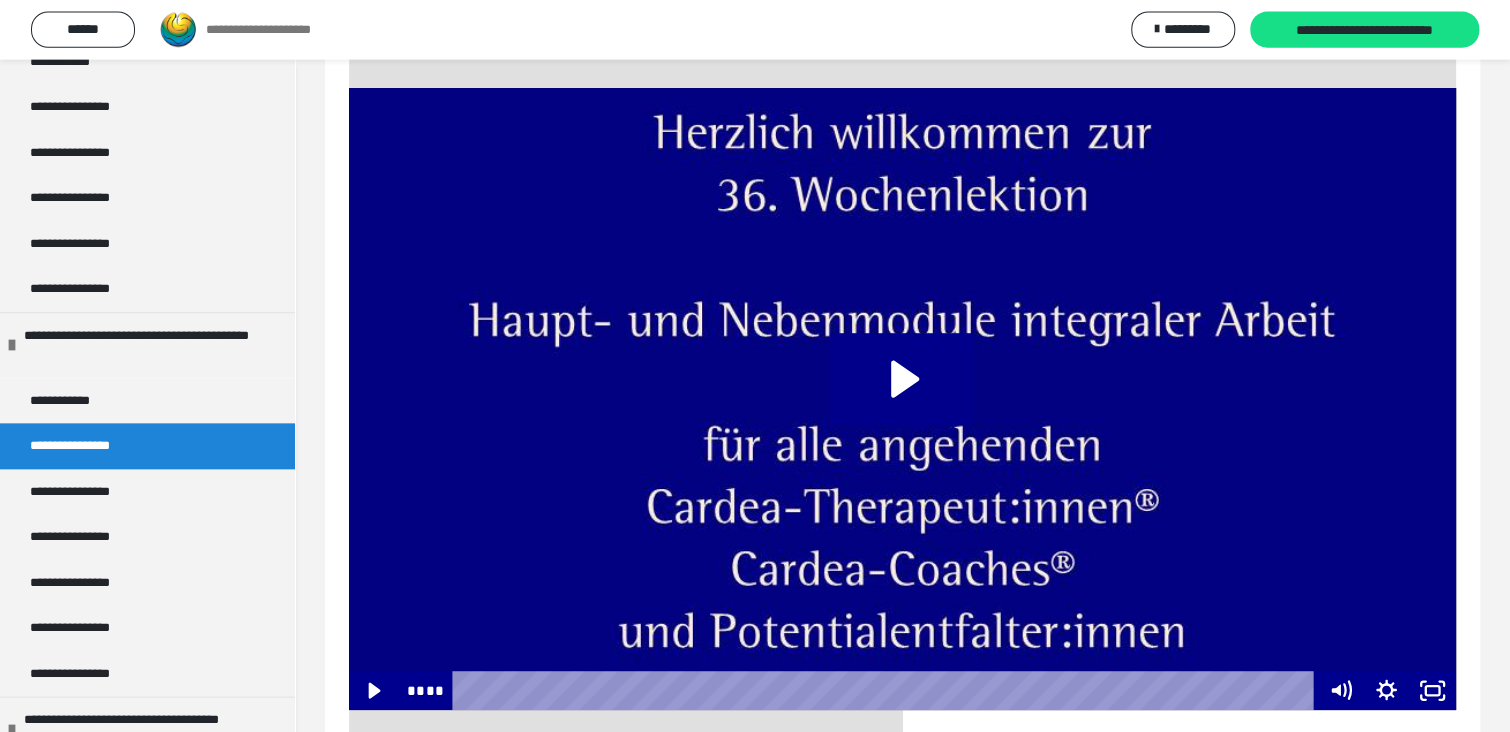 scroll, scrollTop: 338, scrollLeft: 0, axis: vertical 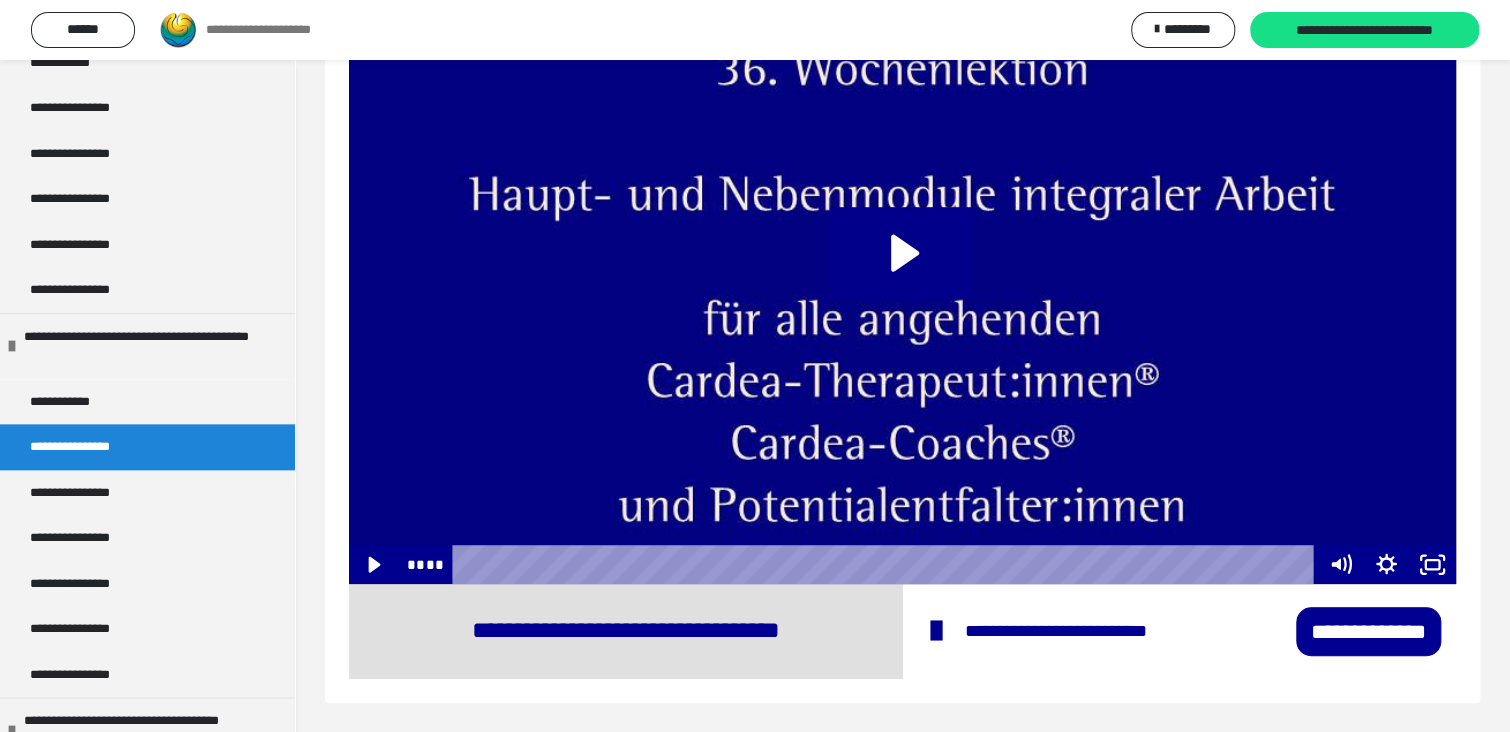 click on "**********" at bounding box center [1368, 631] 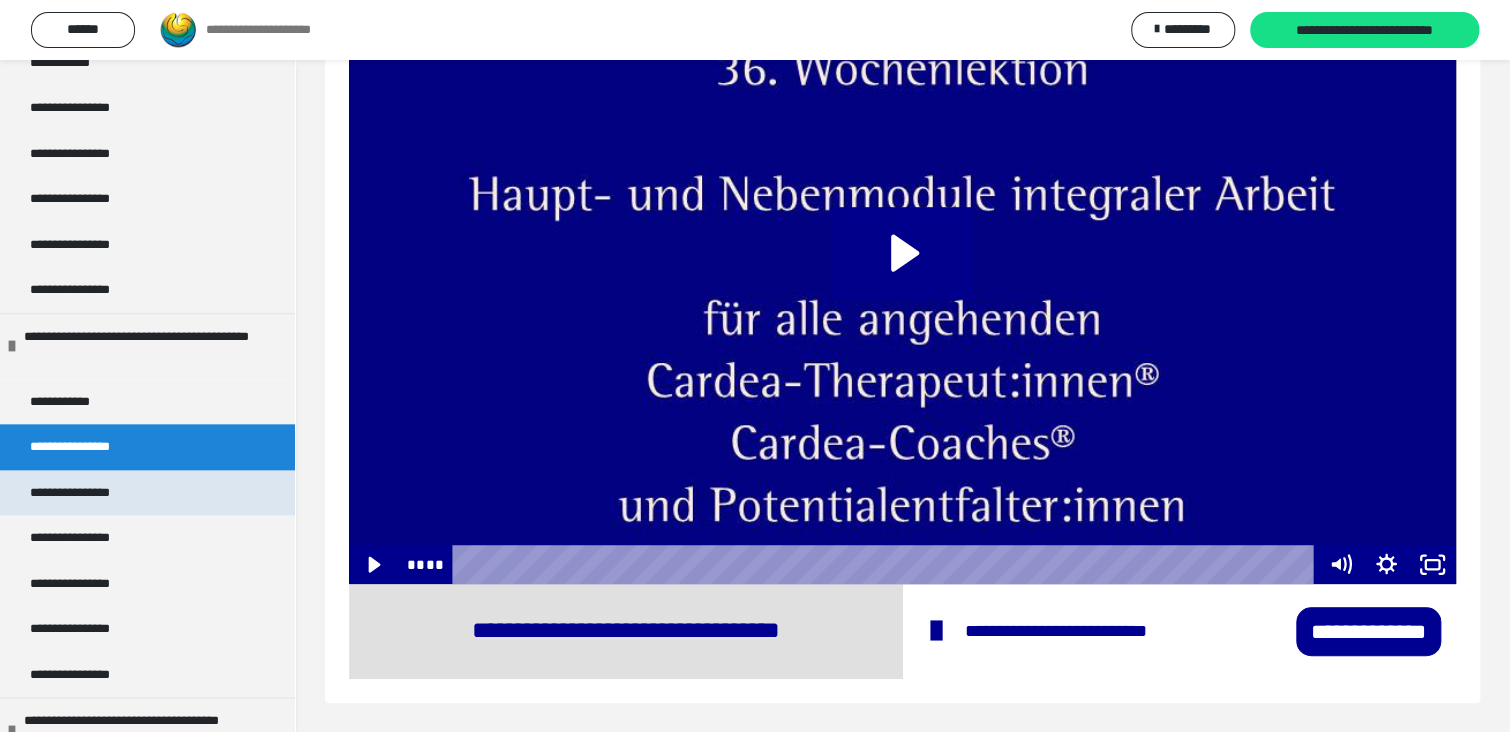 click on "**********" at bounding box center (89, 493) 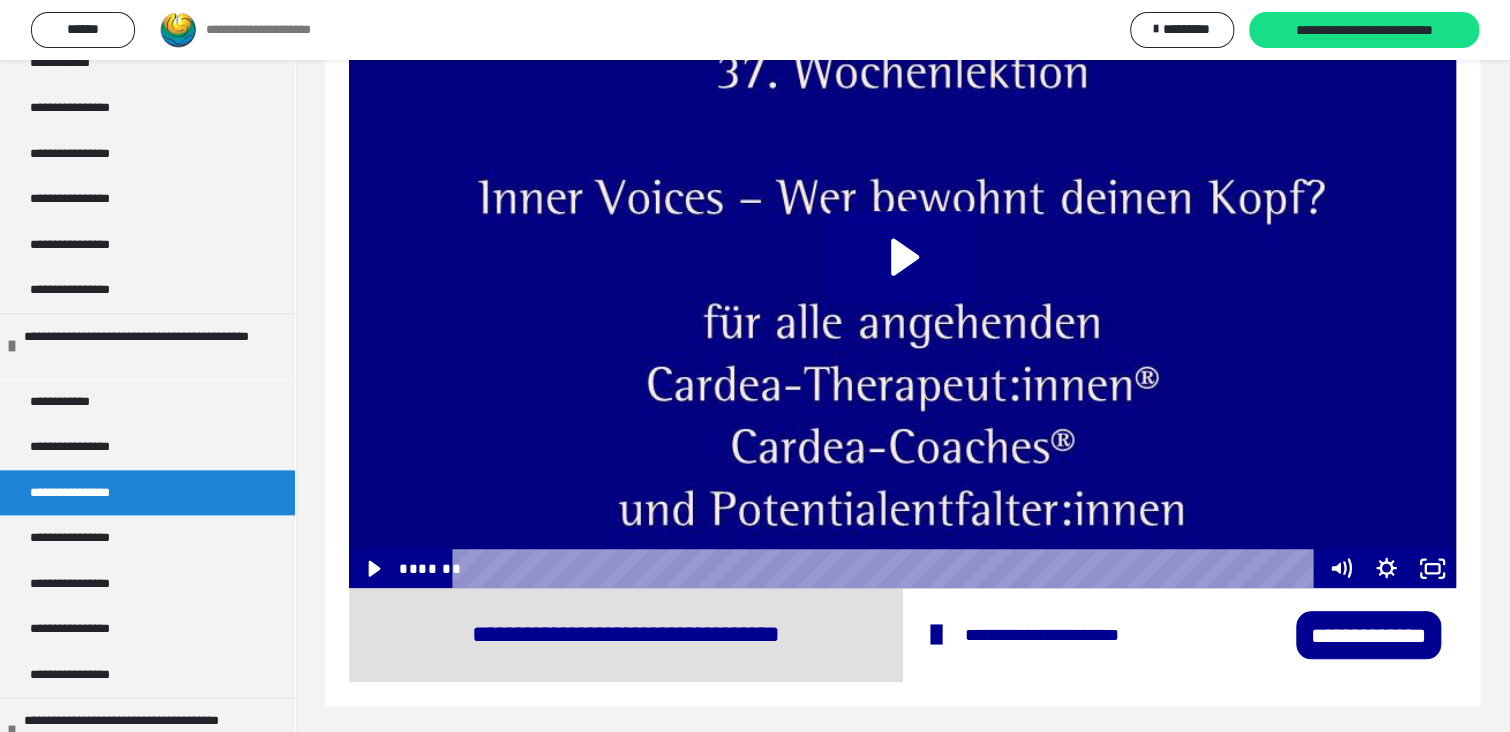 scroll, scrollTop: 388, scrollLeft: 0, axis: vertical 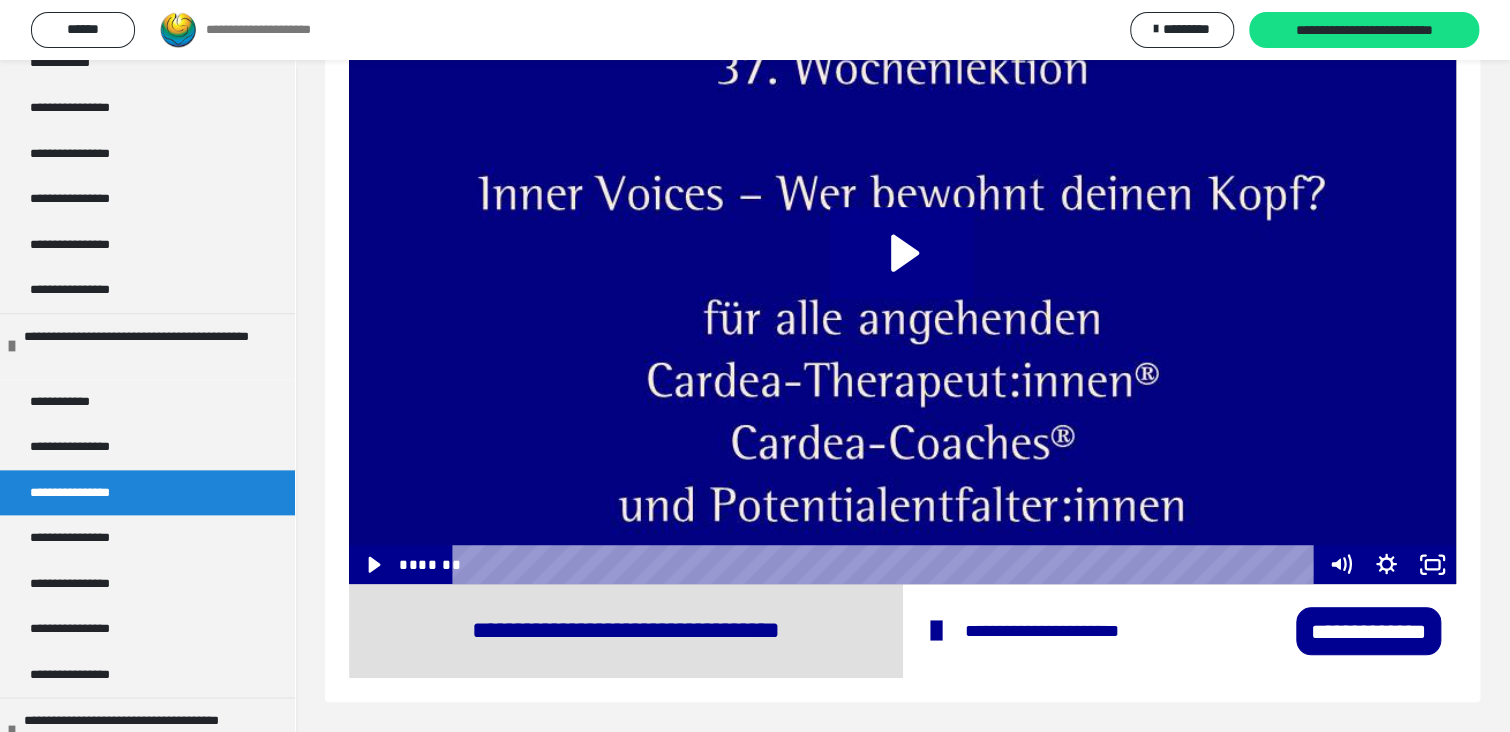 click on "**********" at bounding box center [1368, 631] 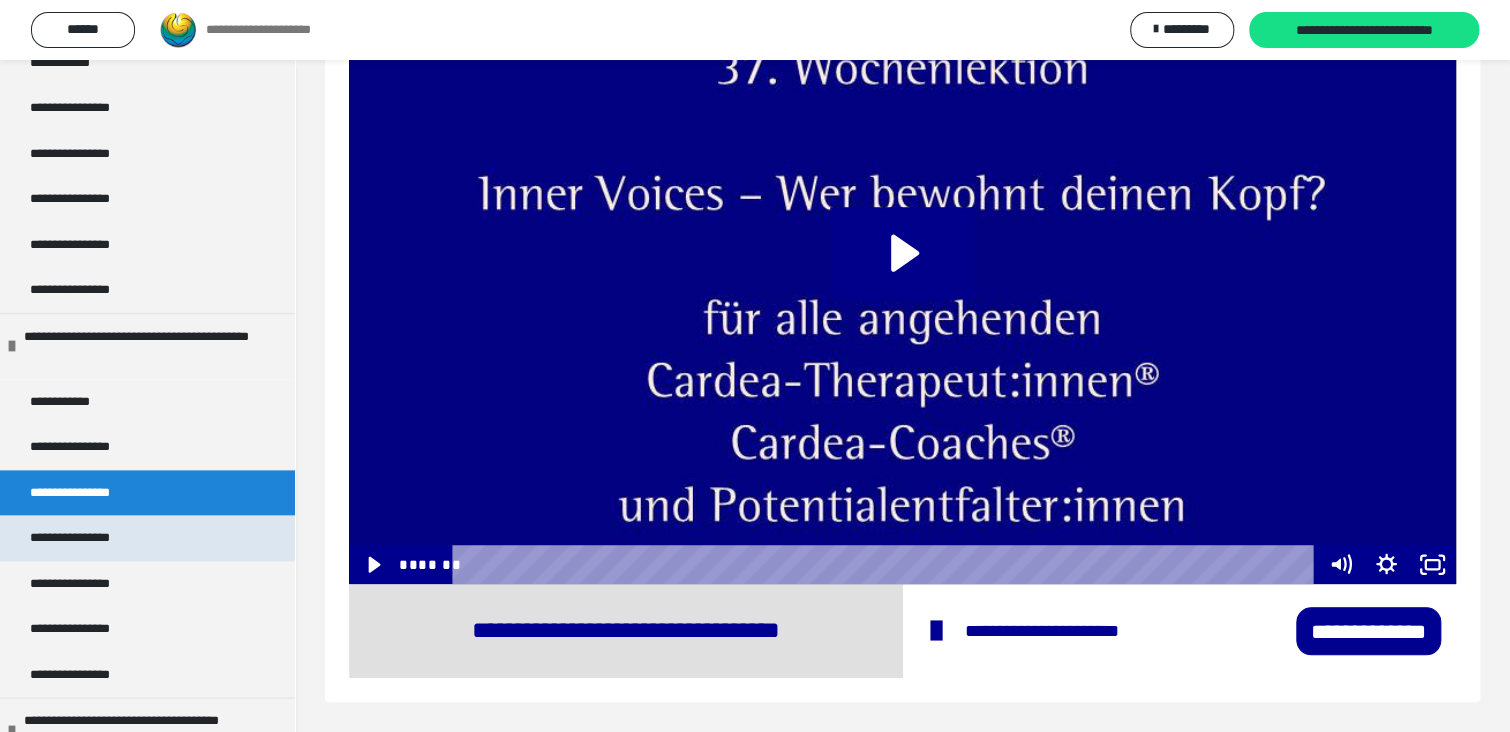 drag, startPoint x: 134, startPoint y: 541, endPoint x: 151, endPoint y: 534, distance: 18.384777 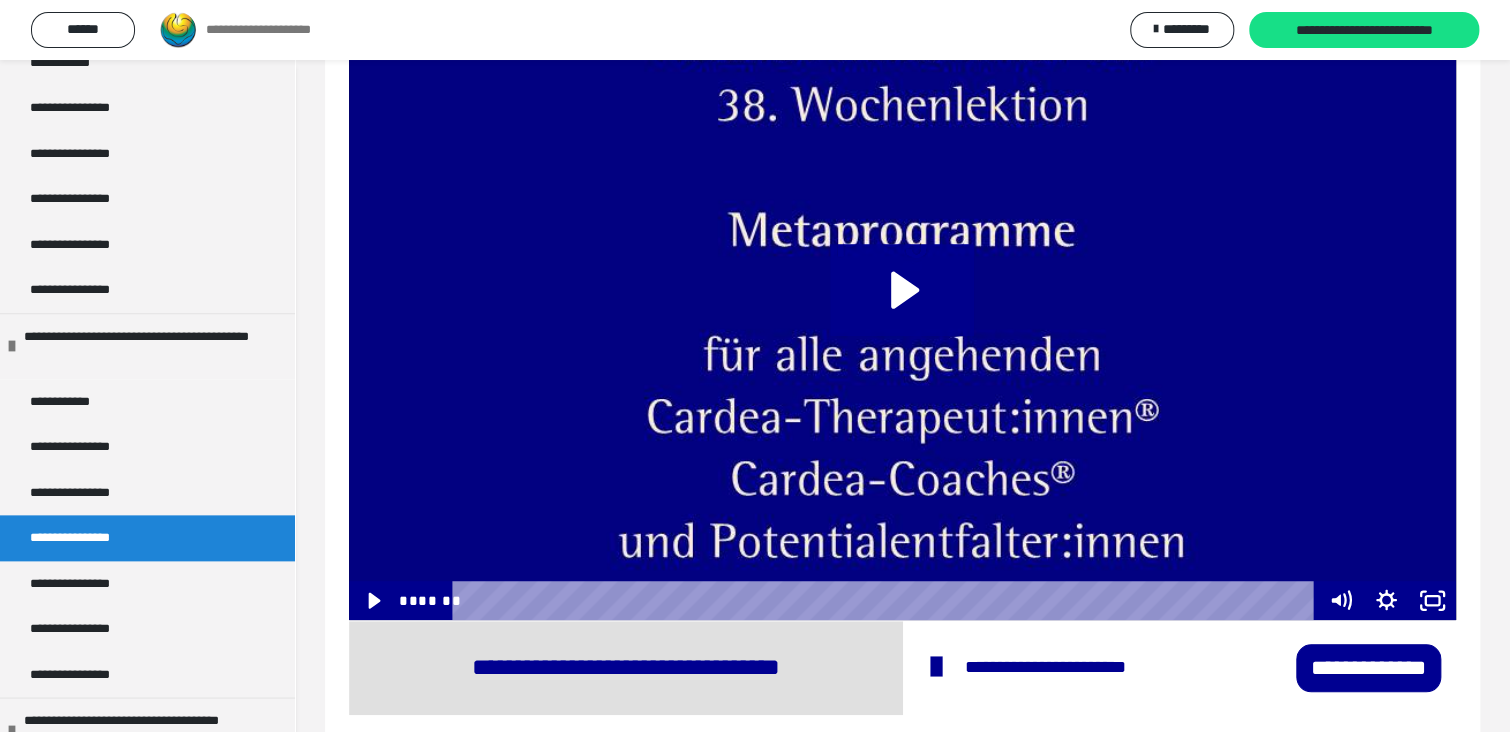 scroll, scrollTop: 412, scrollLeft: 0, axis: vertical 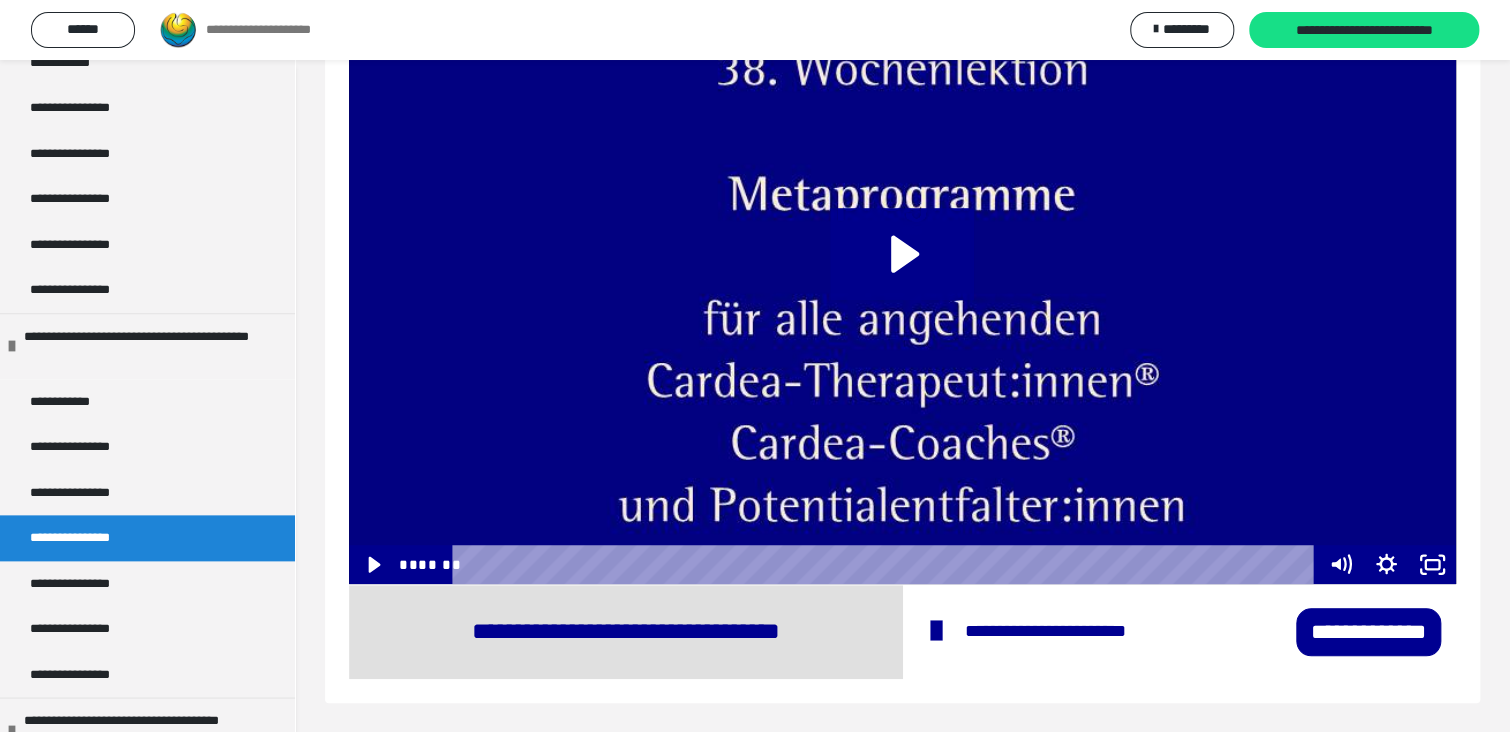 click on "**********" at bounding box center (1368, 632) 